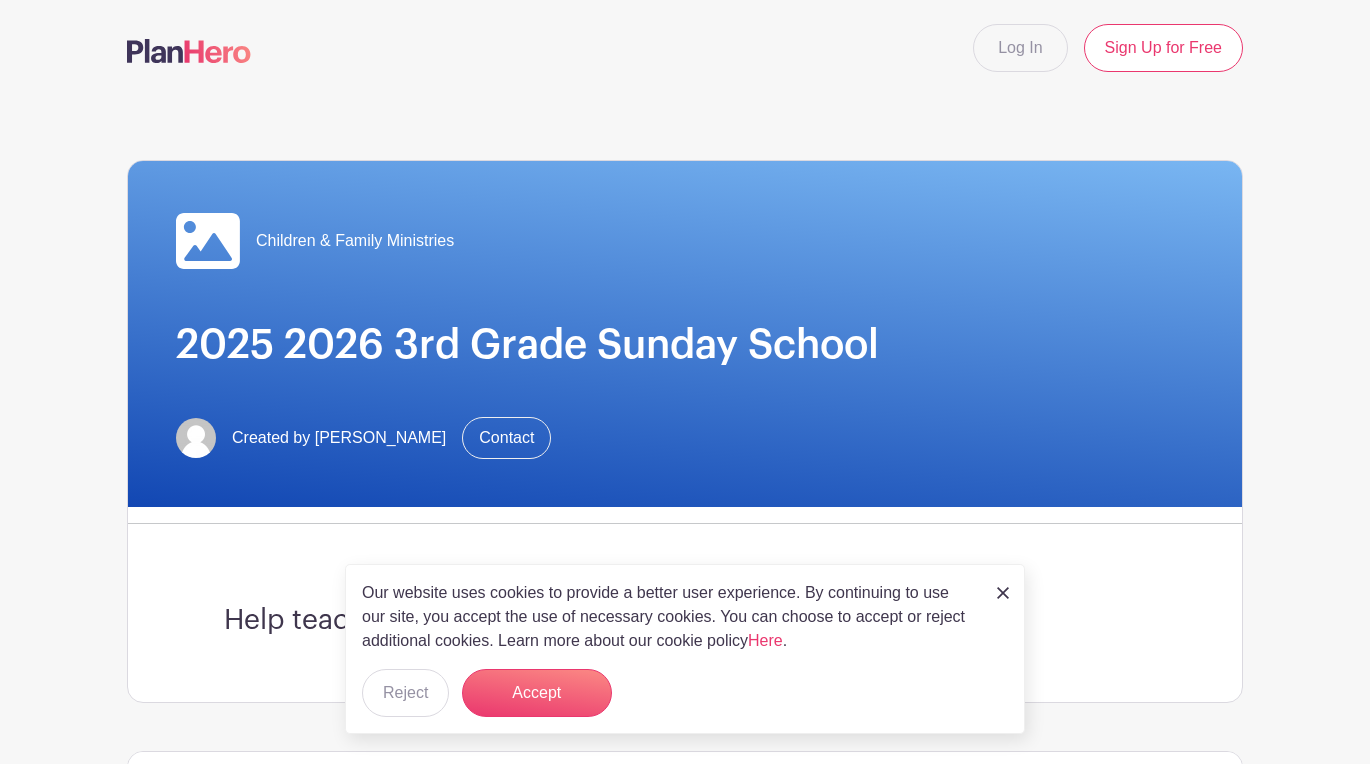 scroll, scrollTop: 453, scrollLeft: 0, axis: vertical 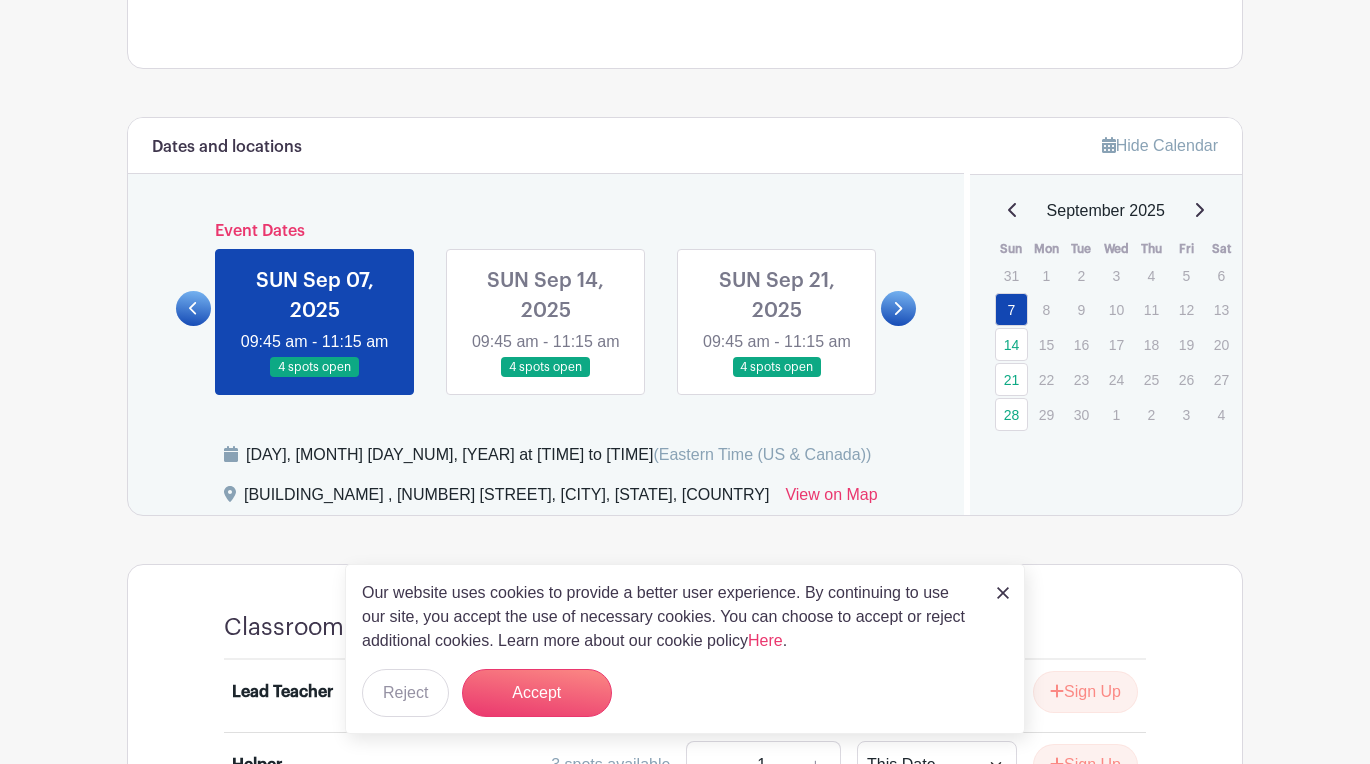 click at bounding box center [1003, 593] 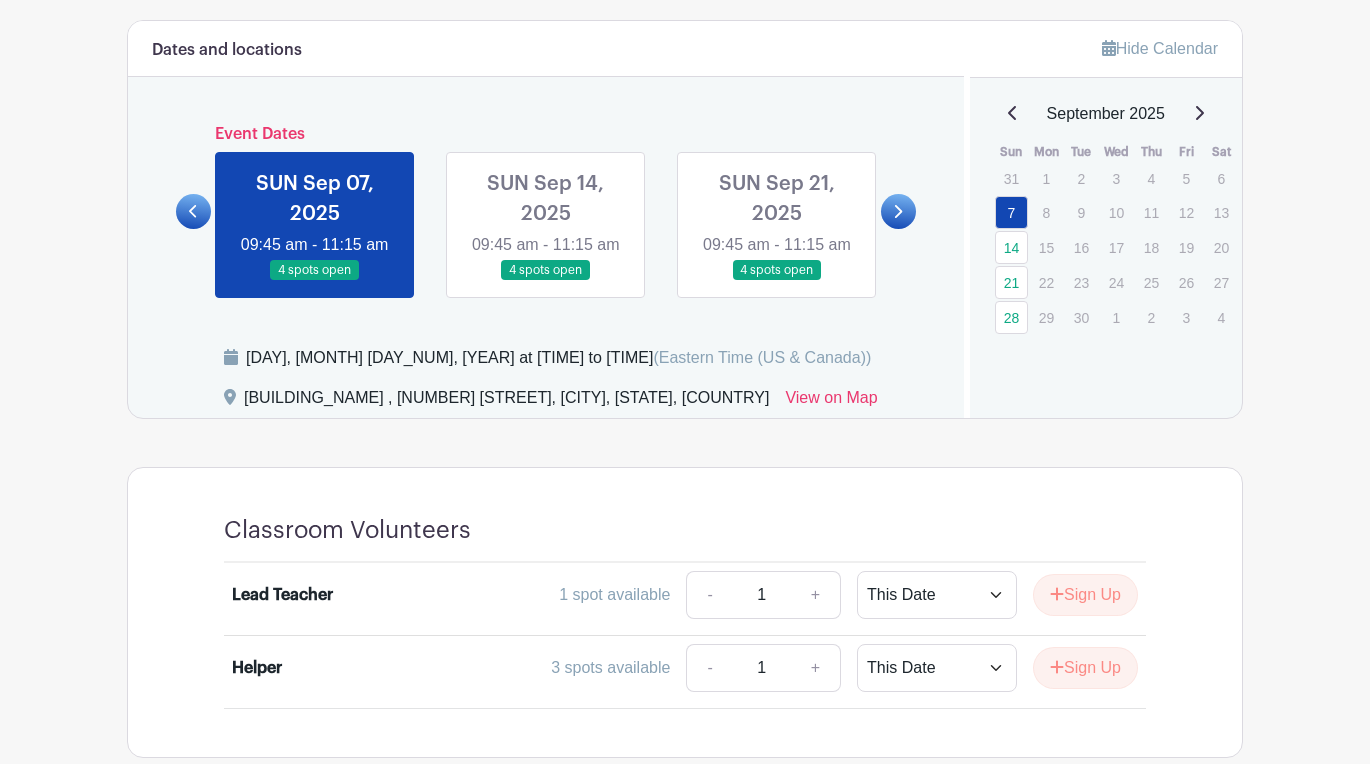 scroll, scrollTop: 850, scrollLeft: 0, axis: vertical 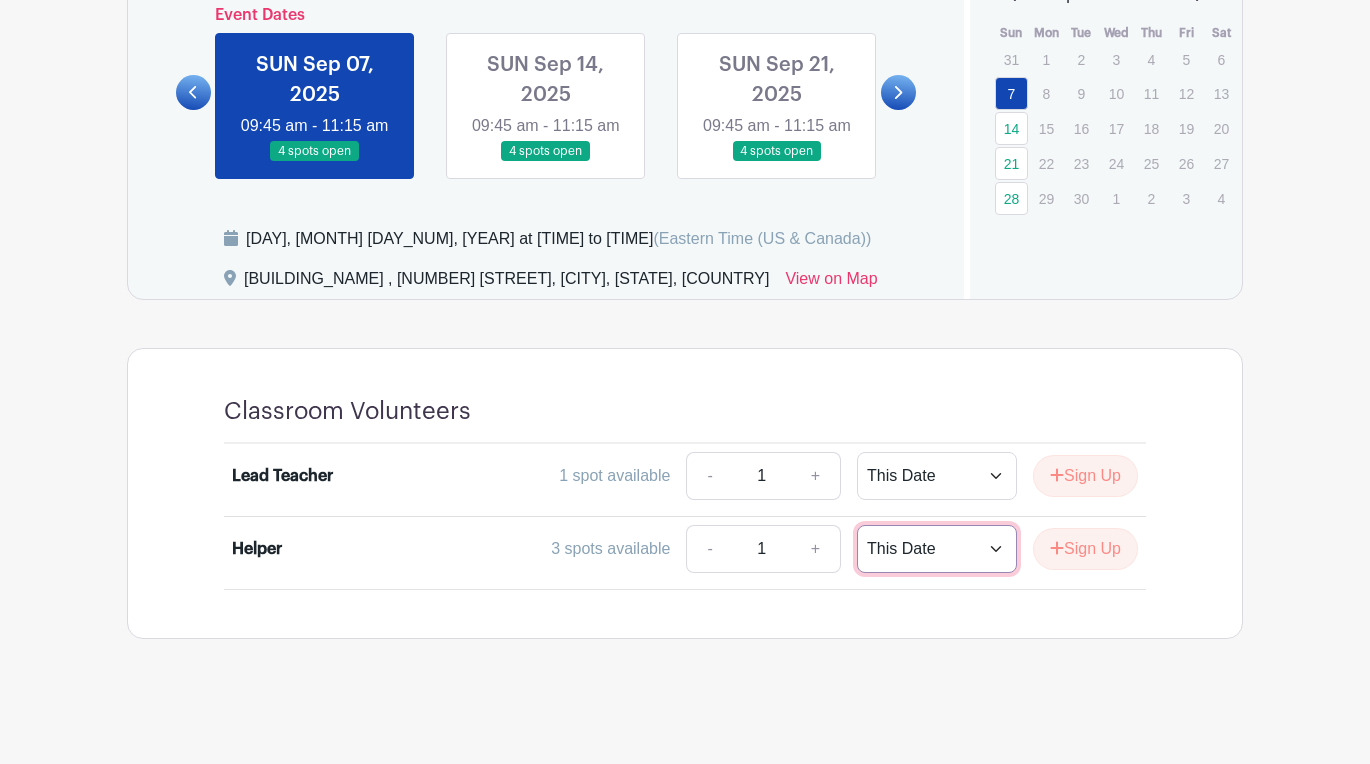 click on "This Date
Select Dates" at bounding box center (937, 549) 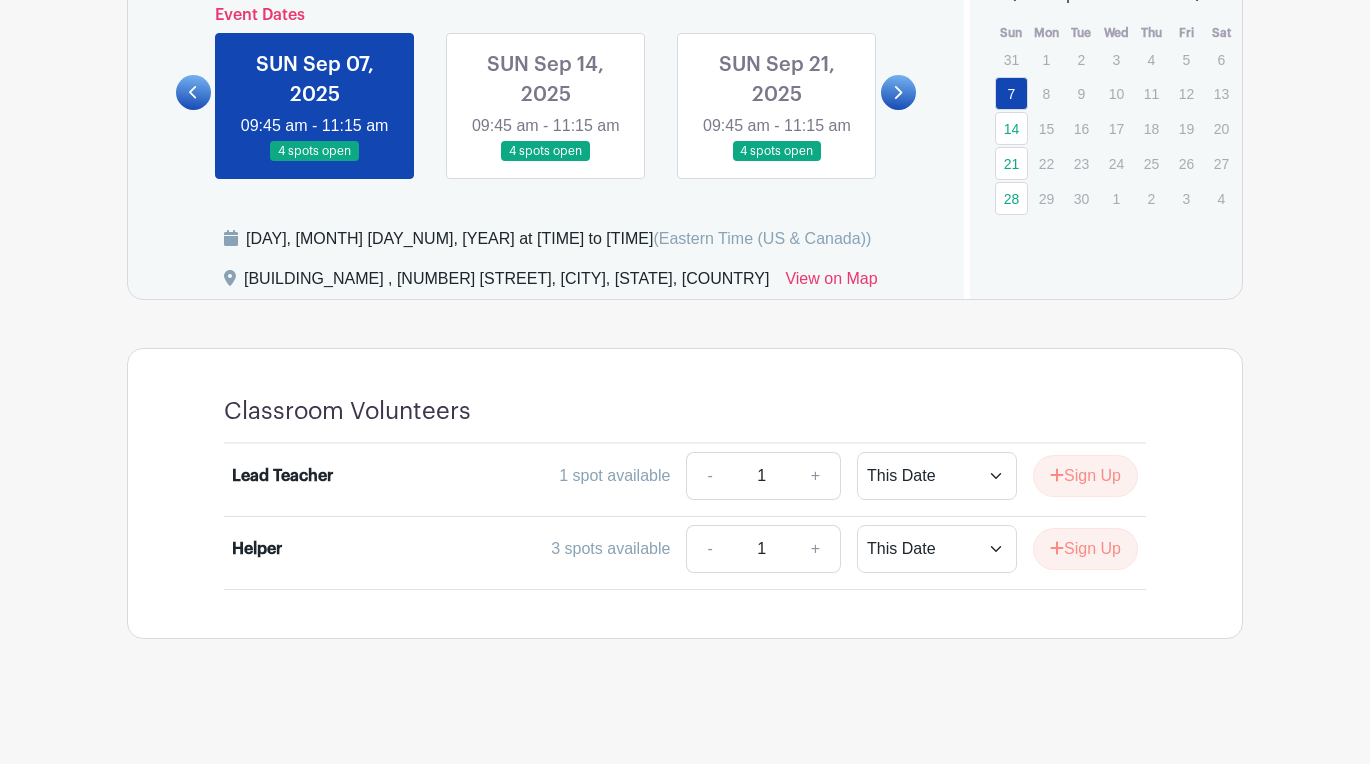 click at bounding box center (546, 162) 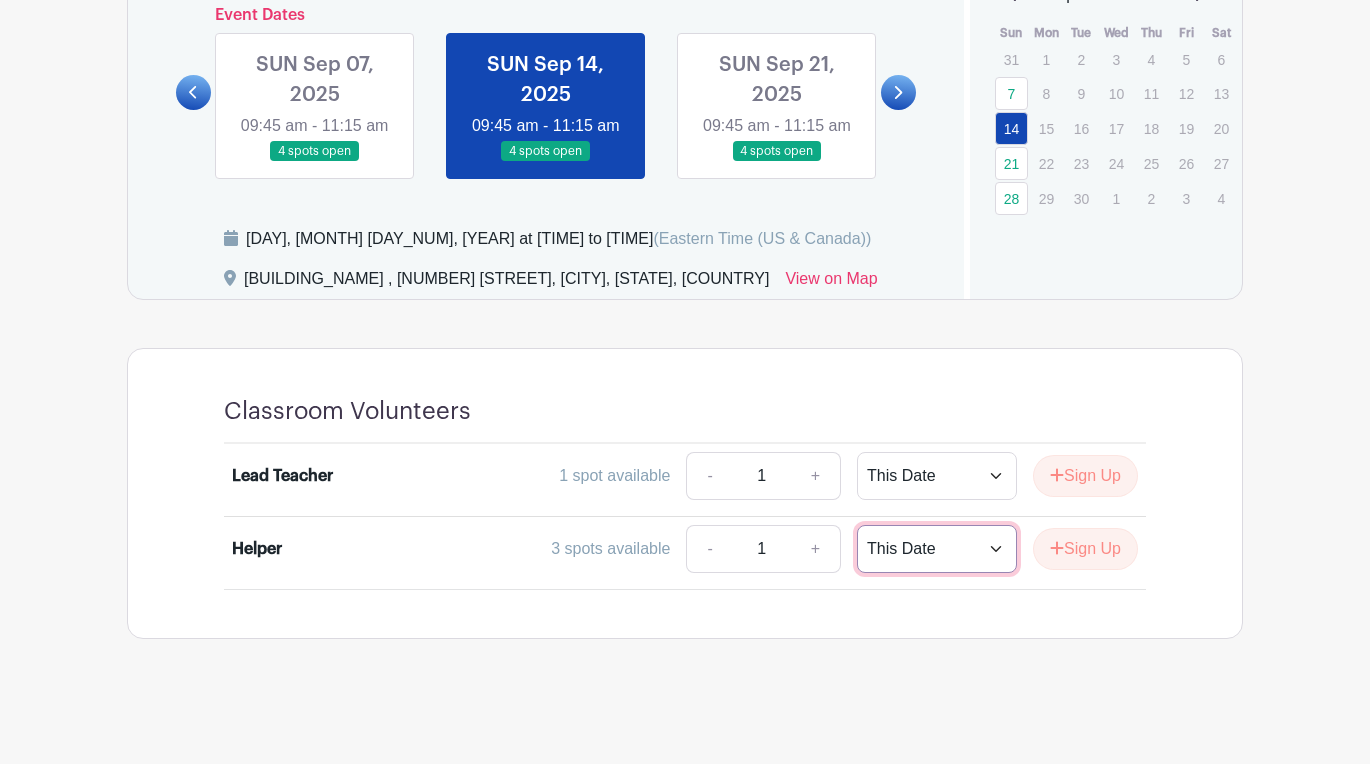 click on "This Date
Select Dates" at bounding box center [937, 549] 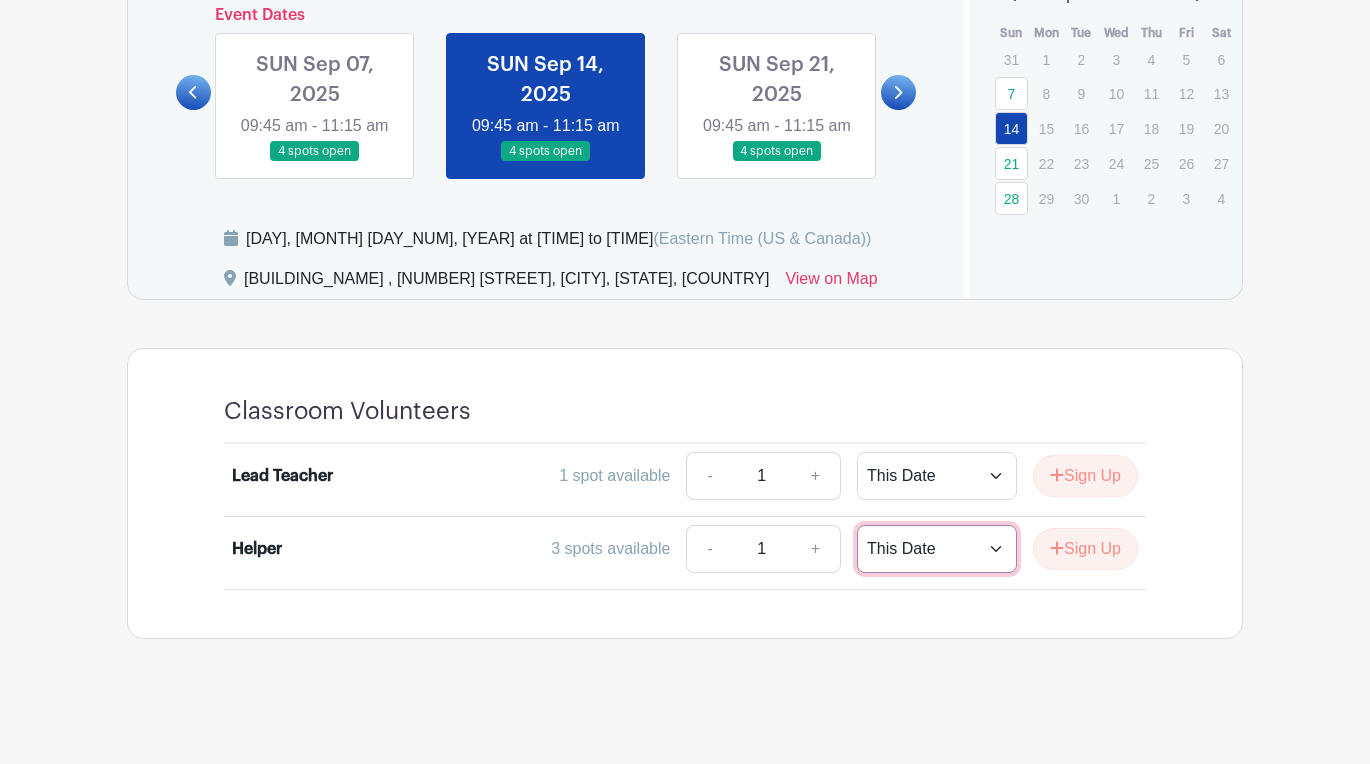 select on "select_dates" 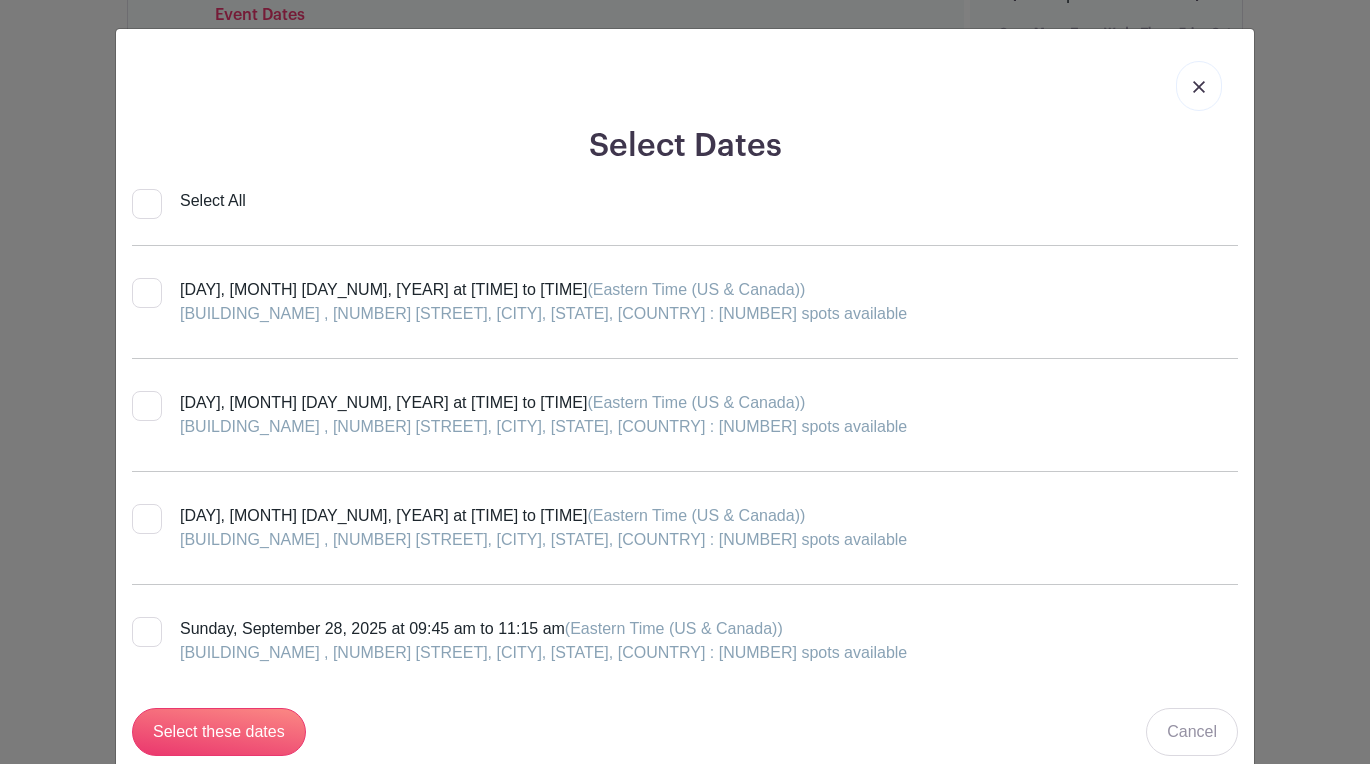 click at bounding box center (147, 406) 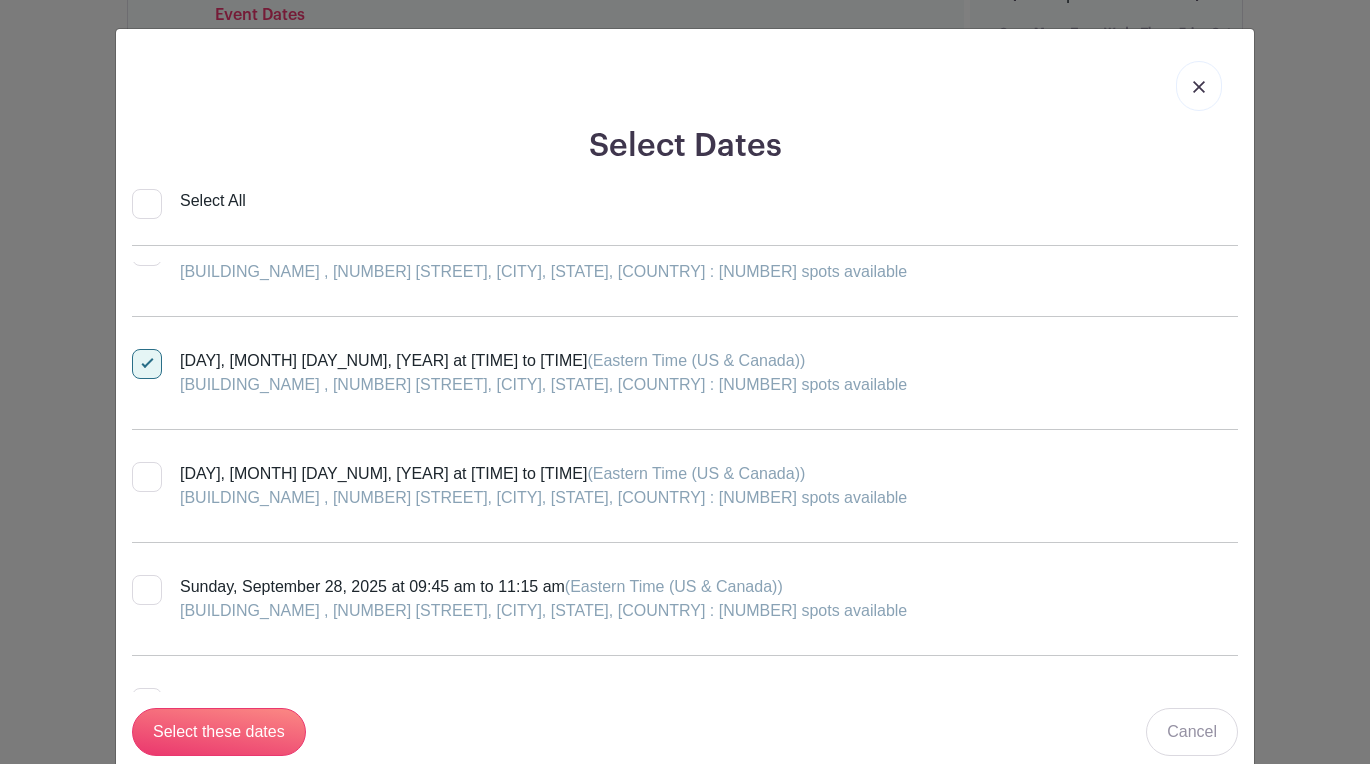 scroll, scrollTop: 47, scrollLeft: 0, axis: vertical 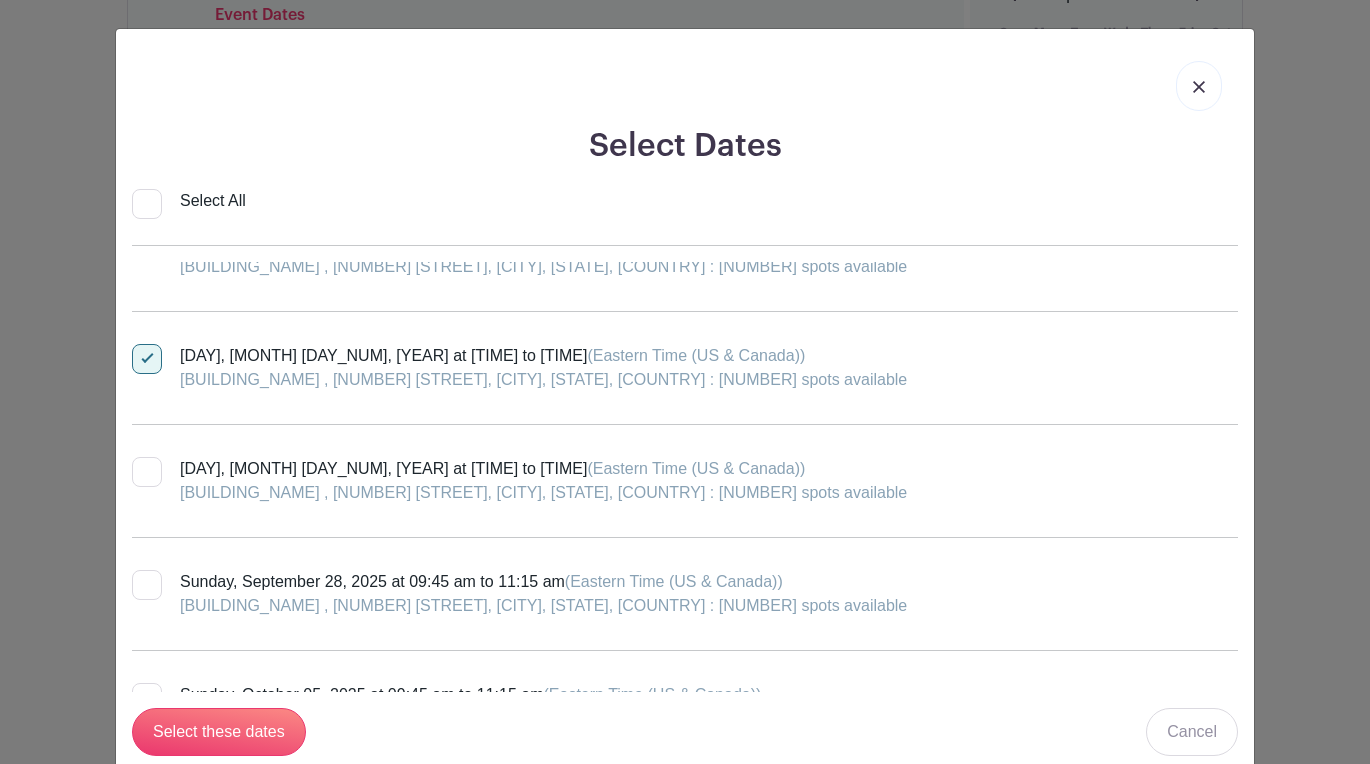 click at bounding box center [147, 472] 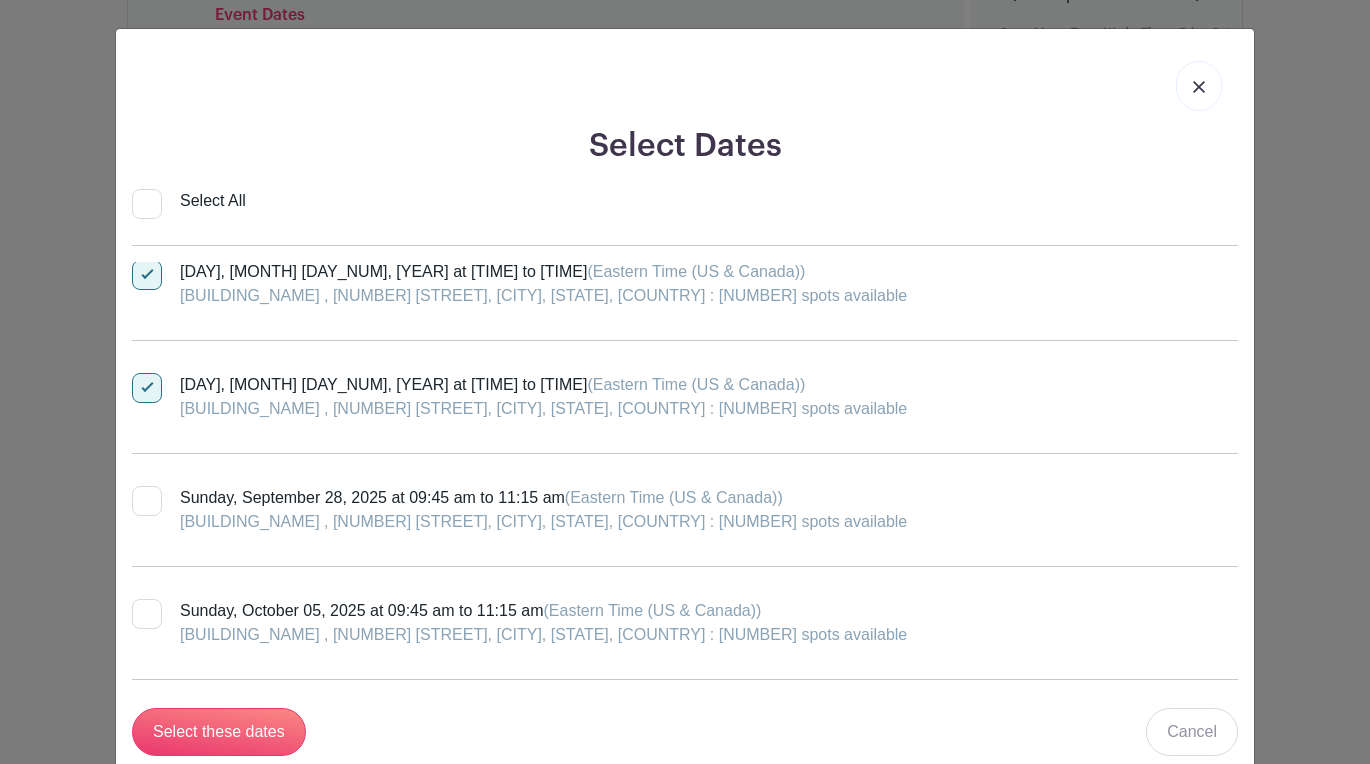scroll, scrollTop: 166, scrollLeft: 0, axis: vertical 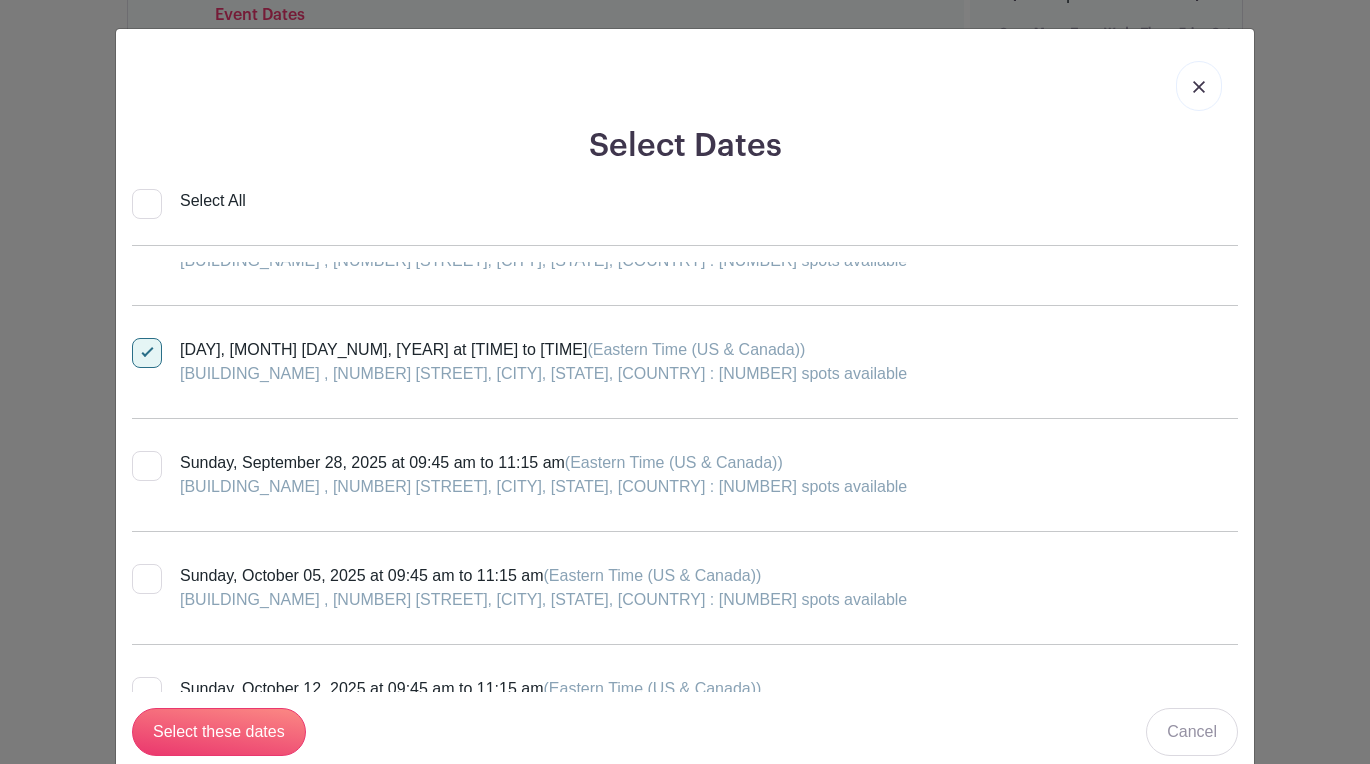 click at bounding box center [147, 466] 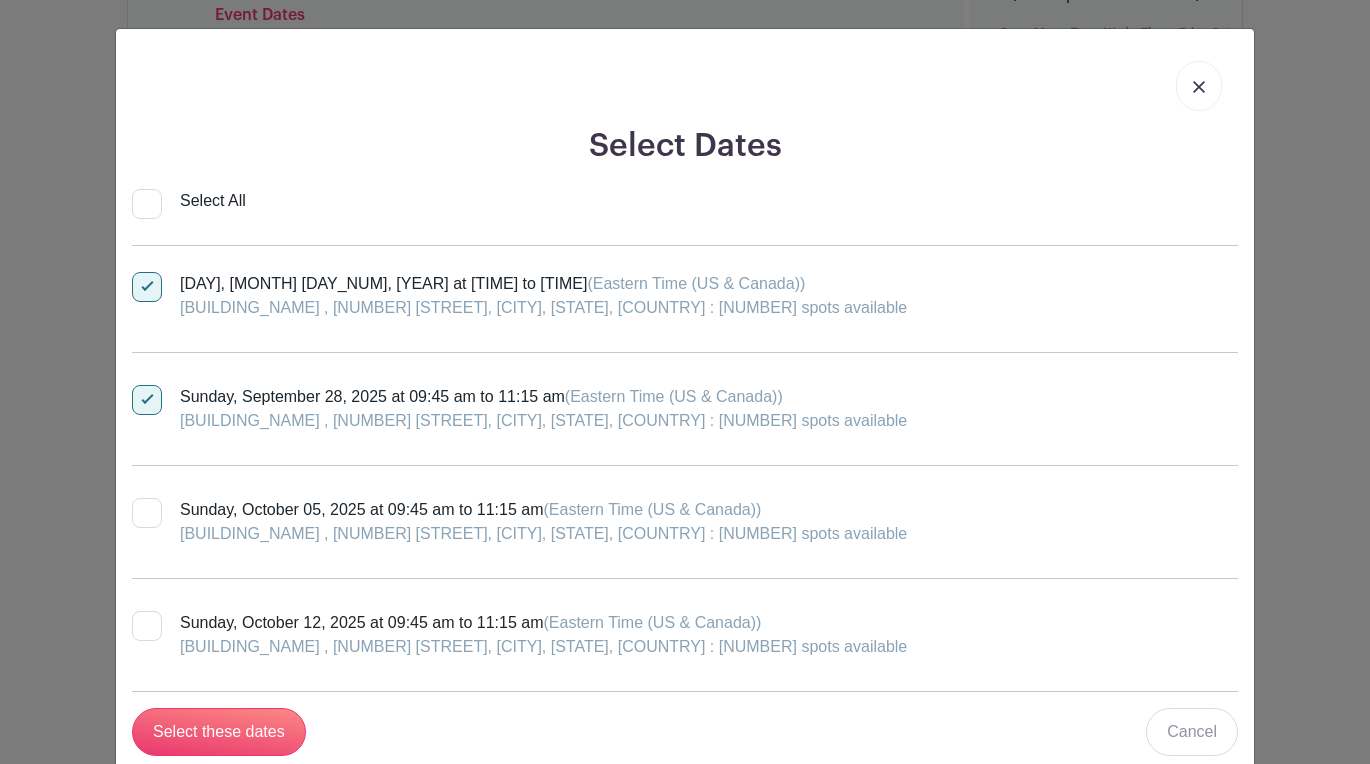 scroll, scrollTop: 244, scrollLeft: 0, axis: vertical 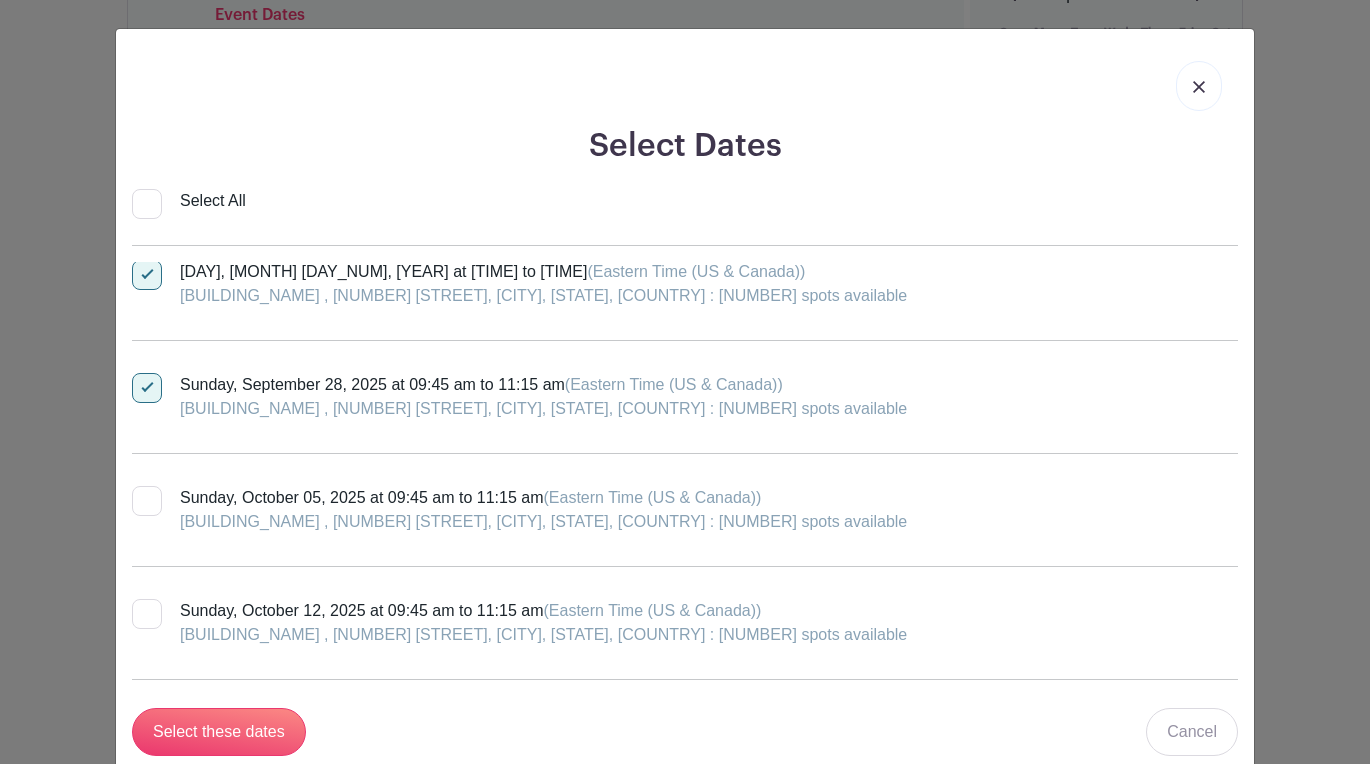 click at bounding box center [147, 501] 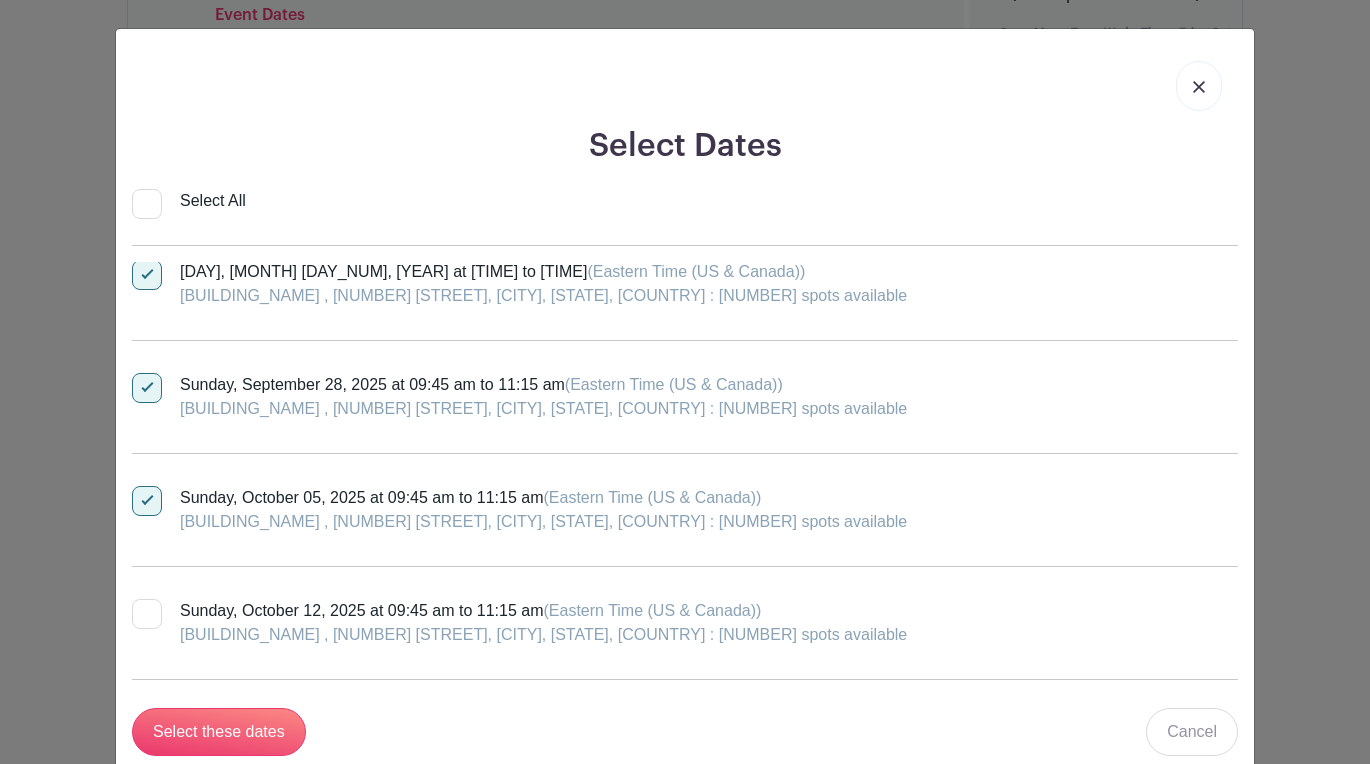 click at bounding box center (147, 614) 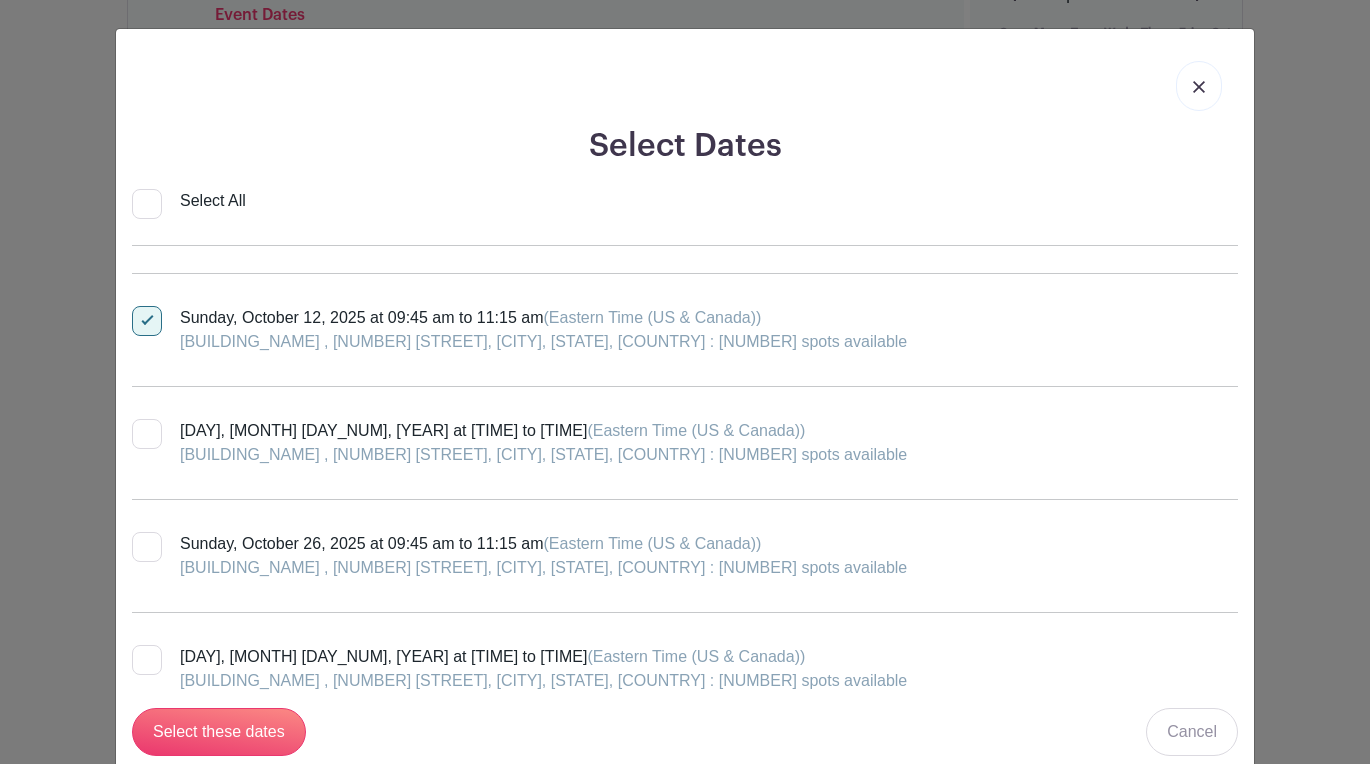 scroll, scrollTop: 559, scrollLeft: 0, axis: vertical 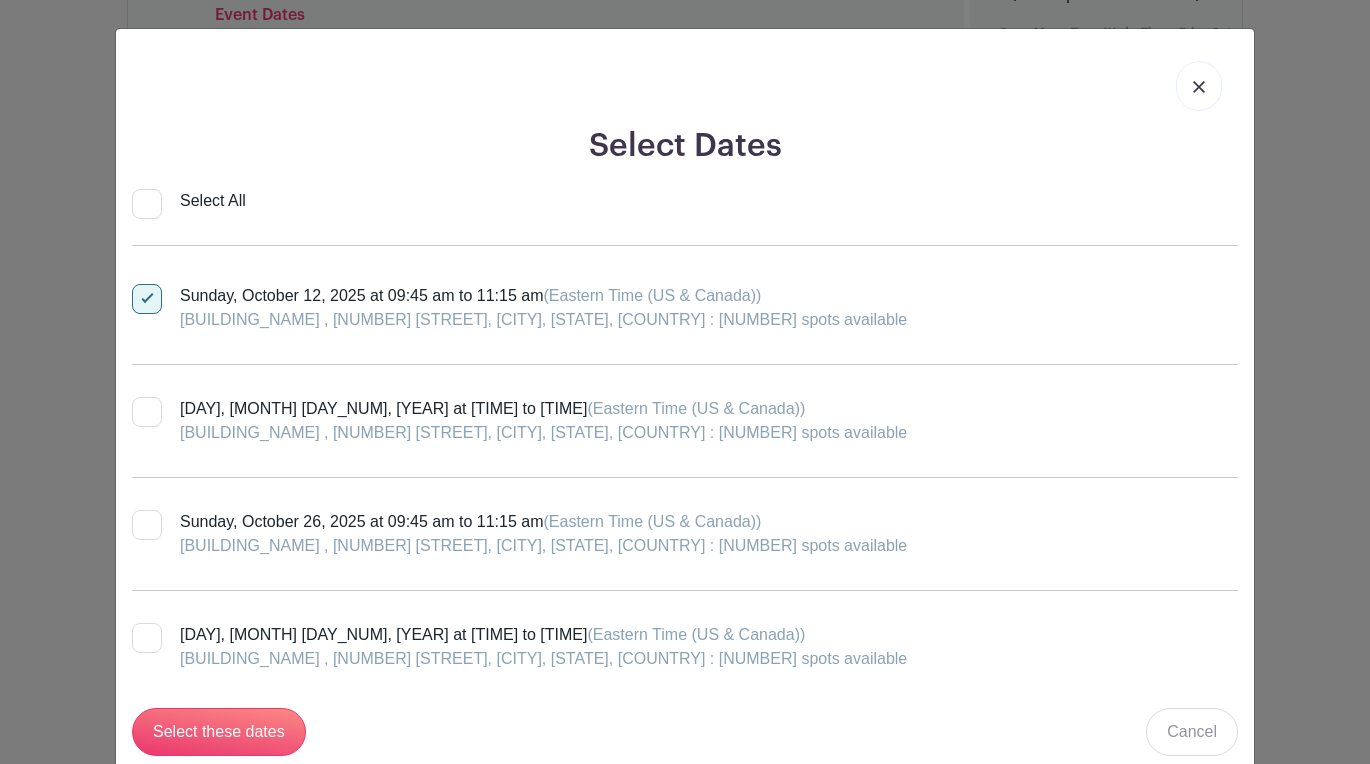 click at bounding box center (147, 412) 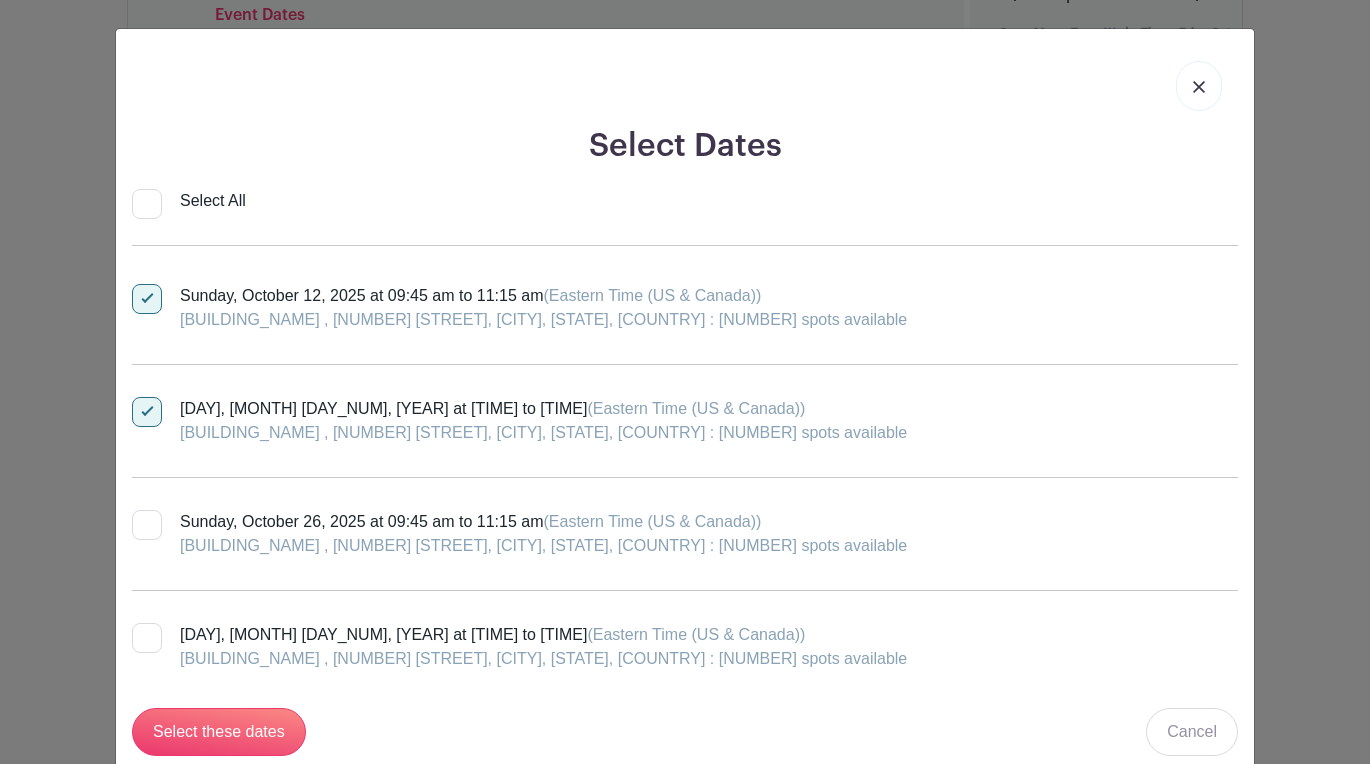 click at bounding box center [147, 525] 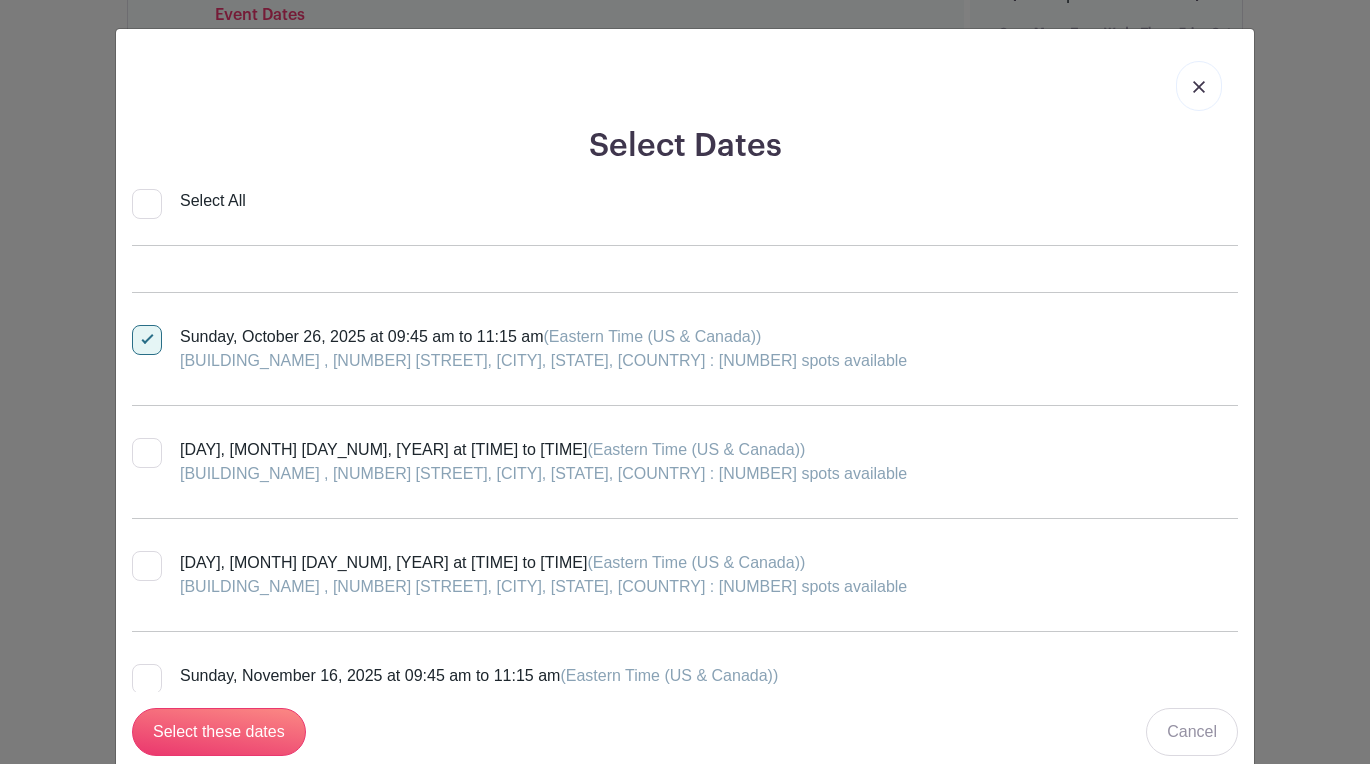 scroll, scrollTop: 741, scrollLeft: 0, axis: vertical 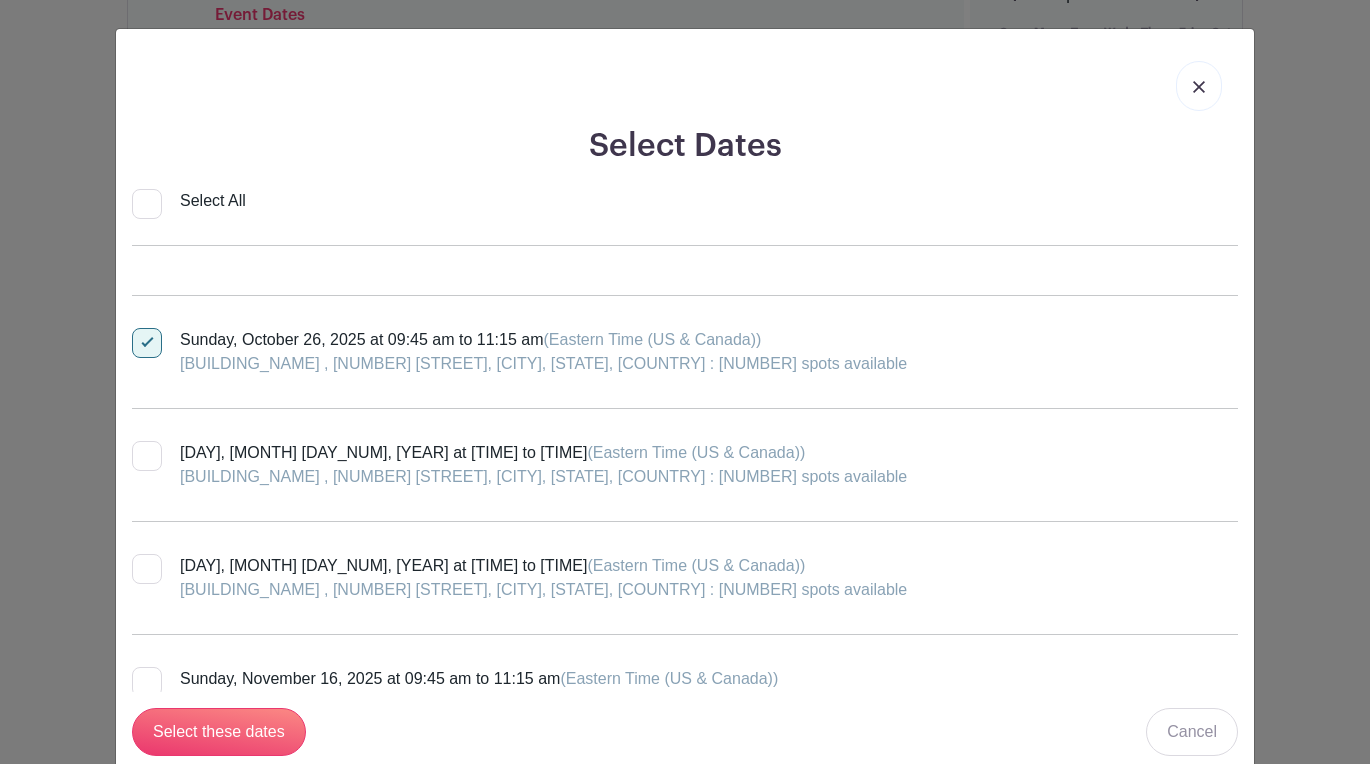 click at bounding box center [147, 456] 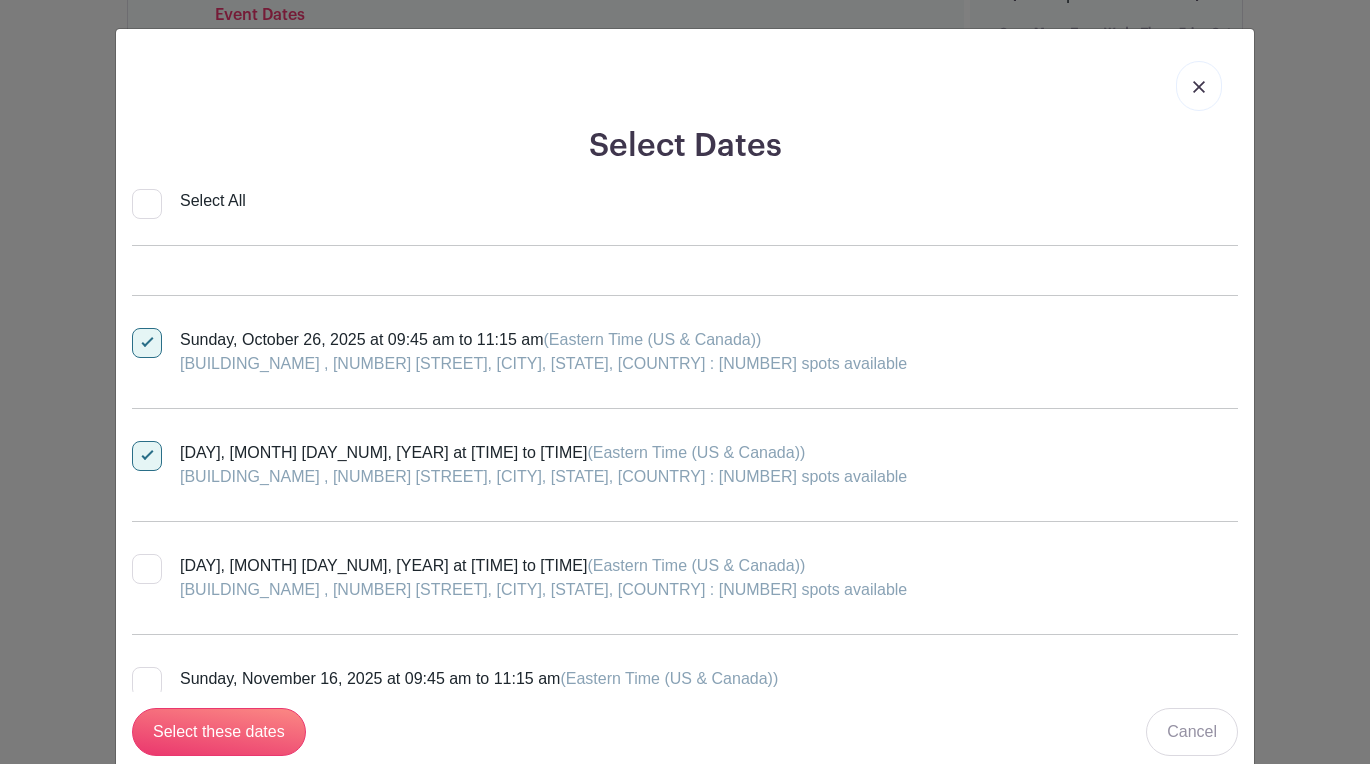 click at bounding box center [147, 569] 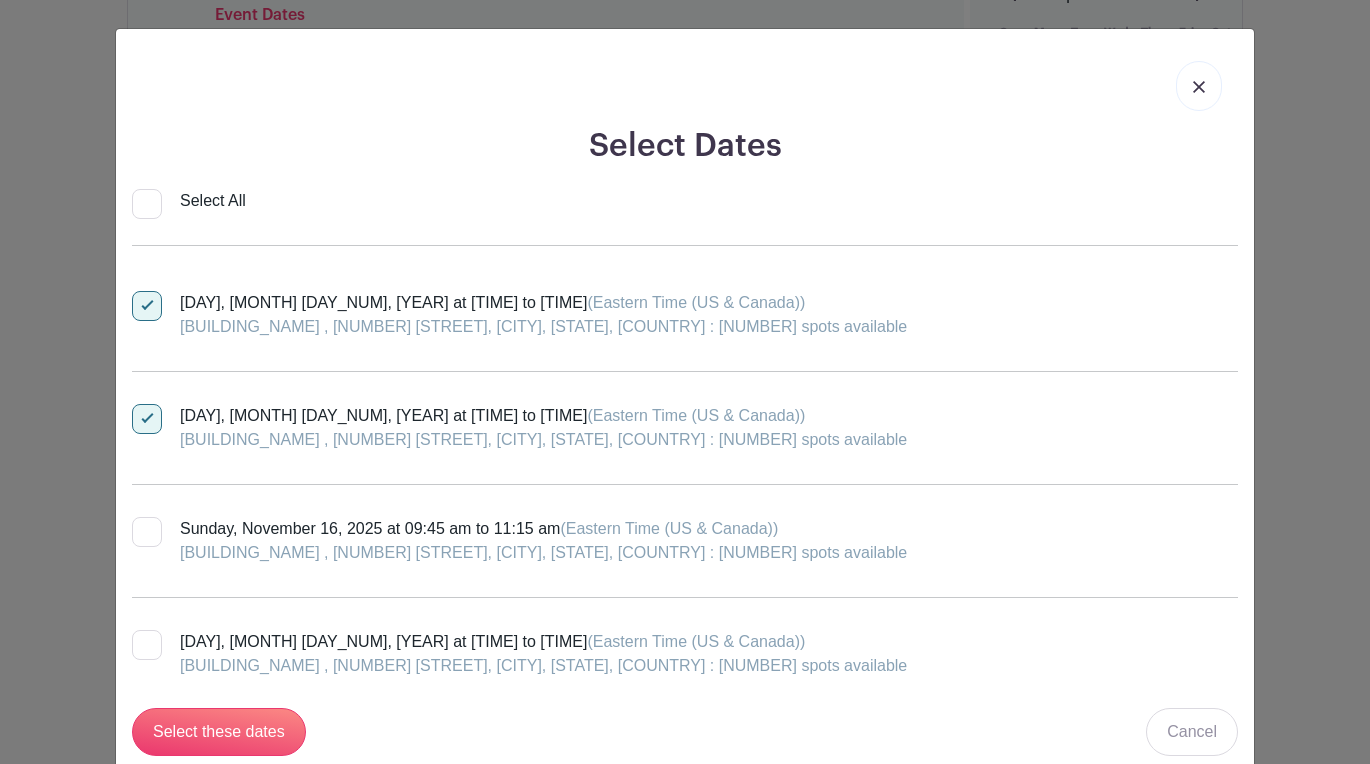 scroll, scrollTop: 892, scrollLeft: 0, axis: vertical 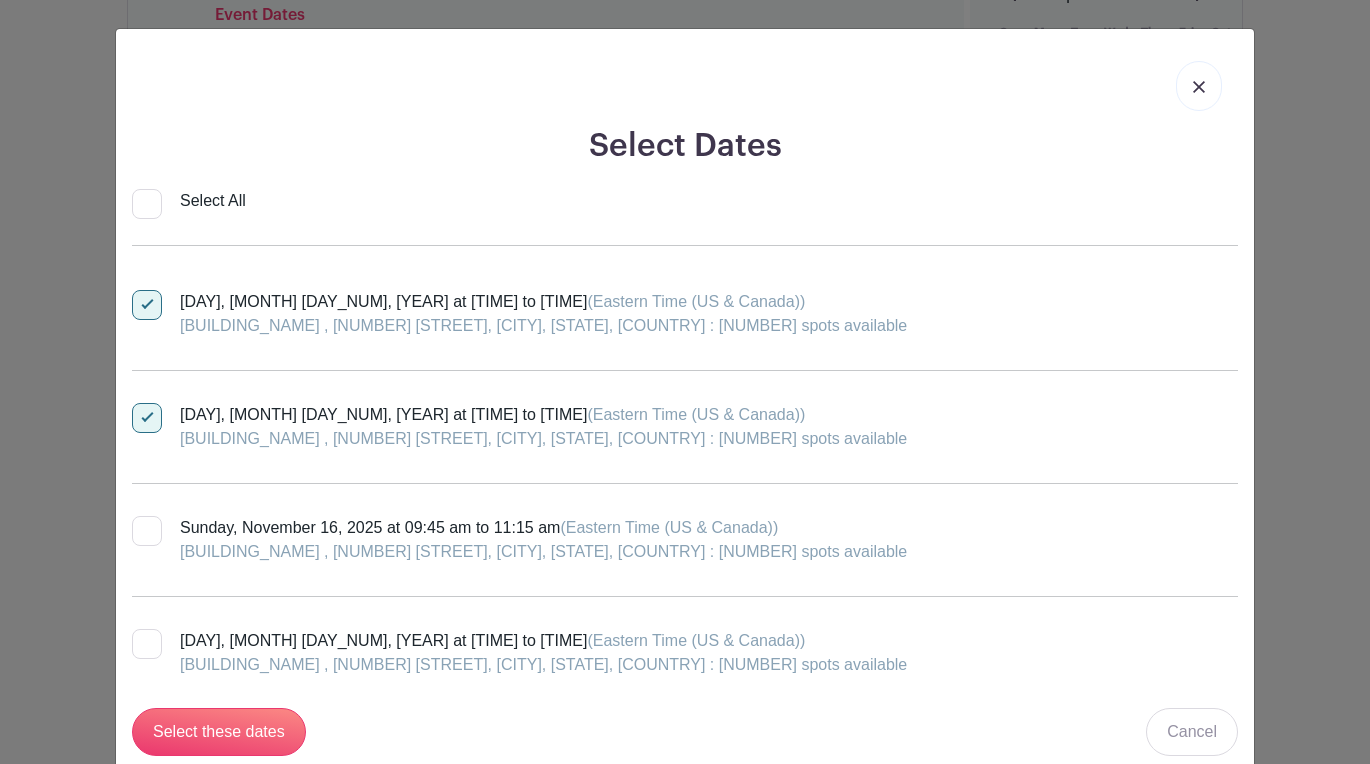 click at bounding box center [147, 531] 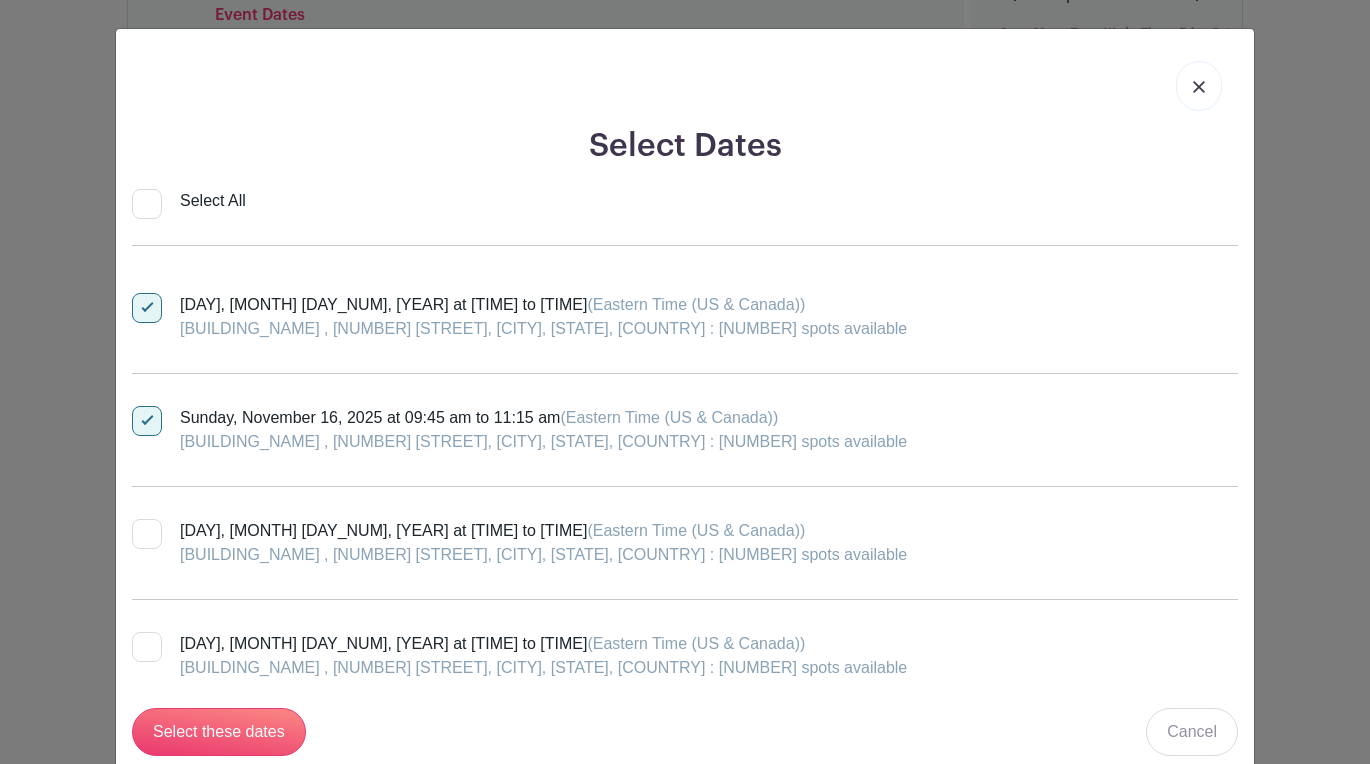scroll, scrollTop: 1013, scrollLeft: 0, axis: vertical 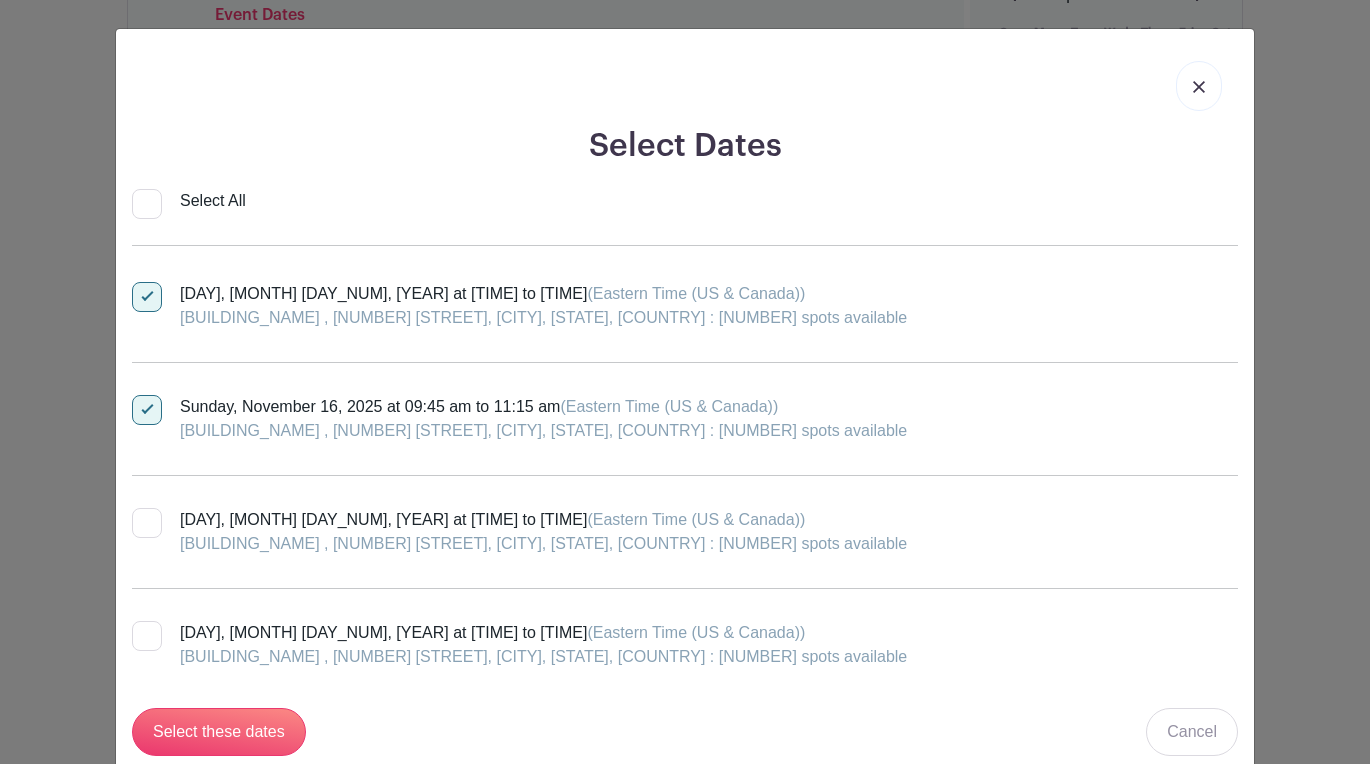 click at bounding box center (147, 523) 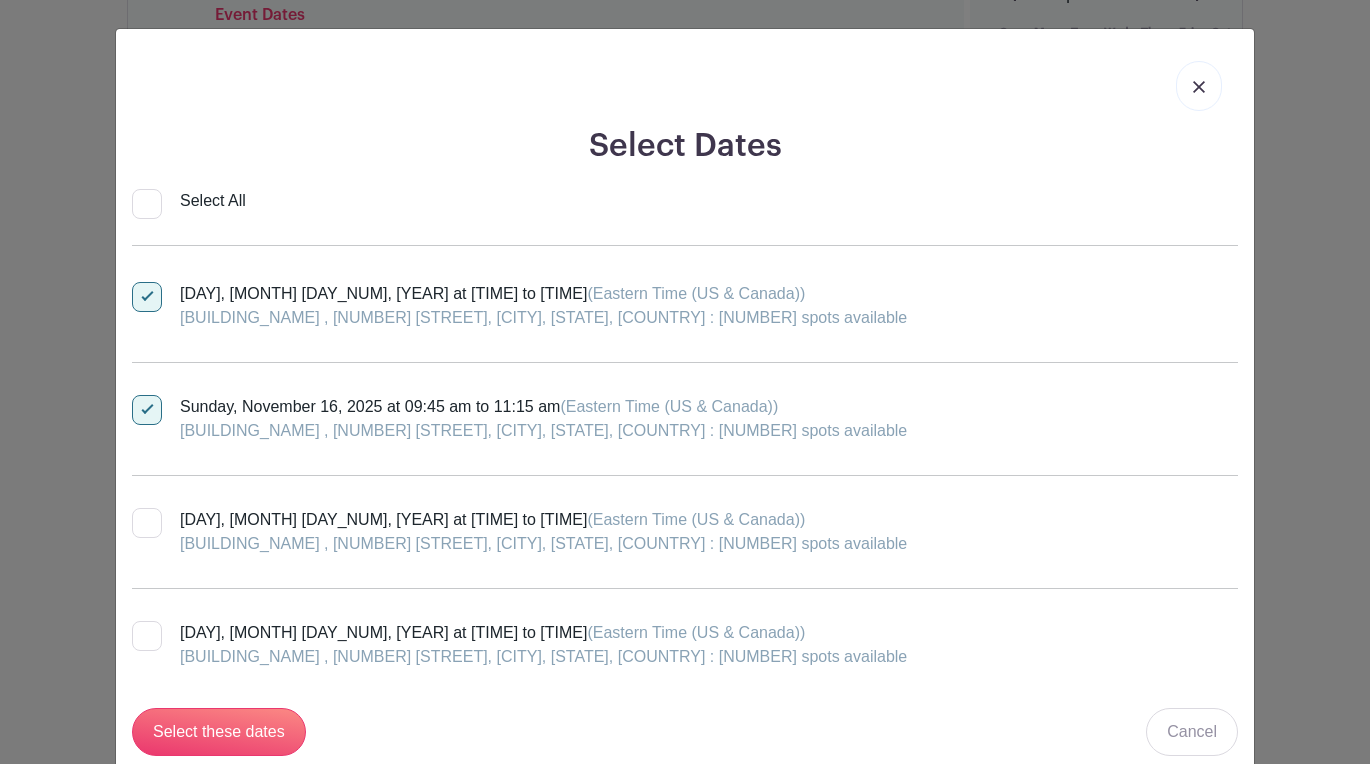 click on "[DAY], [MONTH] [DAY_NUM], [YEAR] at [TIME] to [TIME] ([TIMEZONE])
[BUILDING_NAME] , [NUMBER] [STREET], [CITY], [STATE], [COUNTRY]
: [NUMBER] spots available" at bounding box center (138, 514) 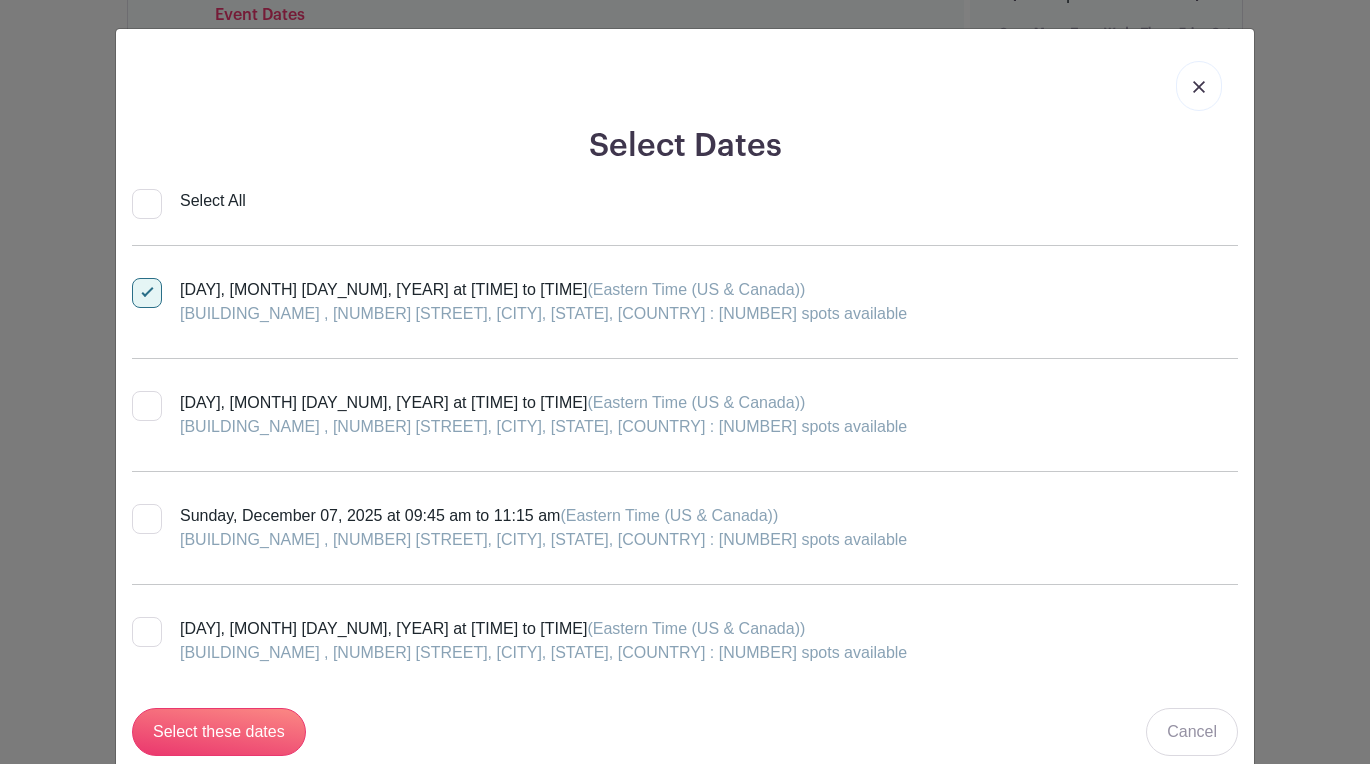 scroll, scrollTop: 1250, scrollLeft: 0, axis: vertical 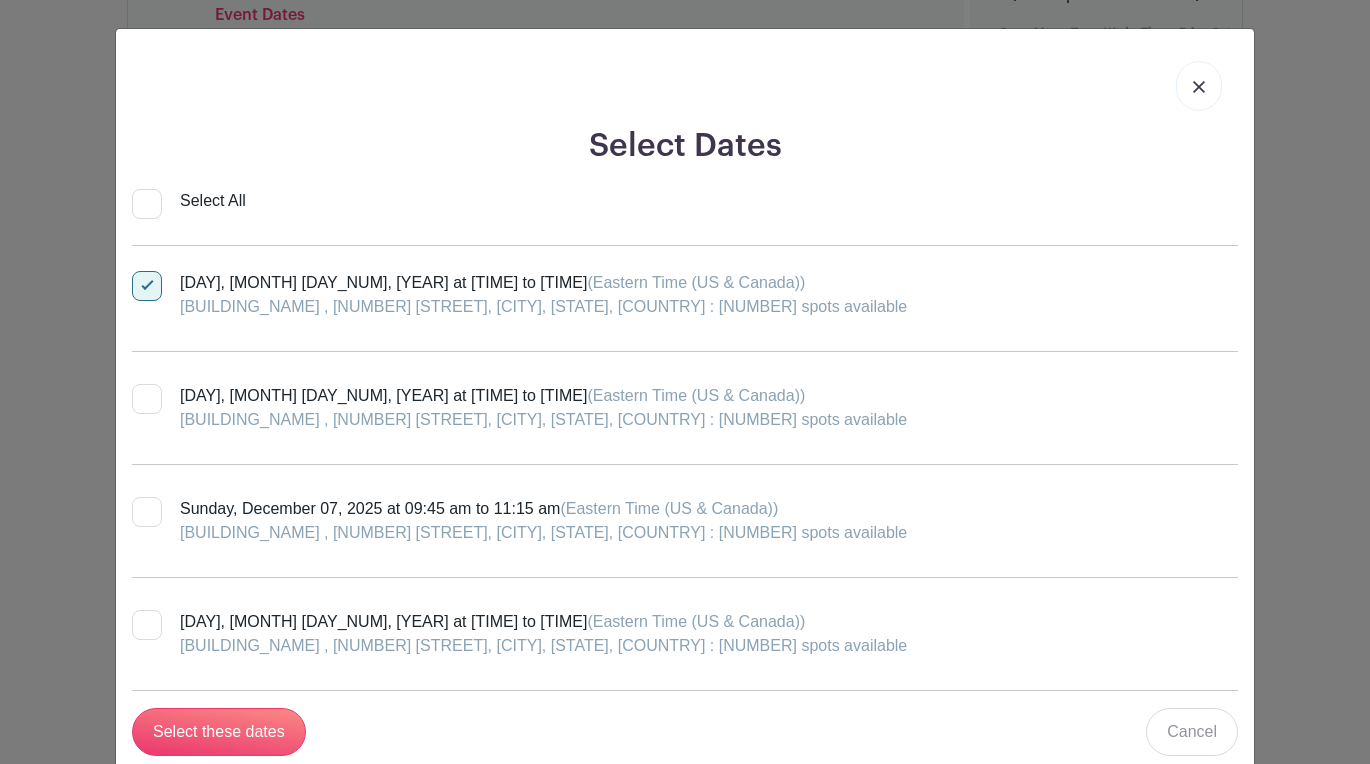 click at bounding box center [147, 512] 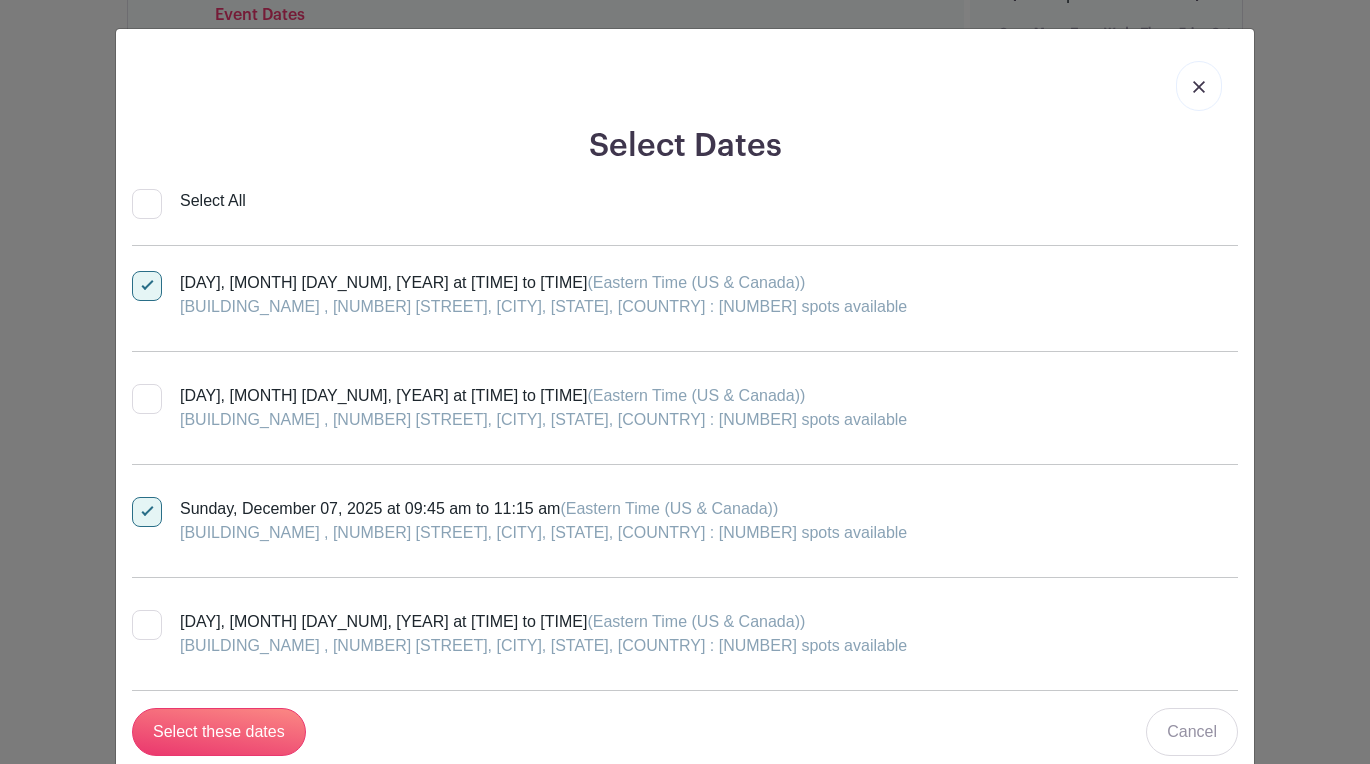click on "[DAY], [MONTH] [DAY_NUM], [YEAR] at [TIME] to [TIME] ([TIMEZONE])
[BUILDING_NAME] , [NUMBER] [STREET], [CITY], [STATE], [COUNTRY]
: [NUMBER] spots available" at bounding box center (138, 616) 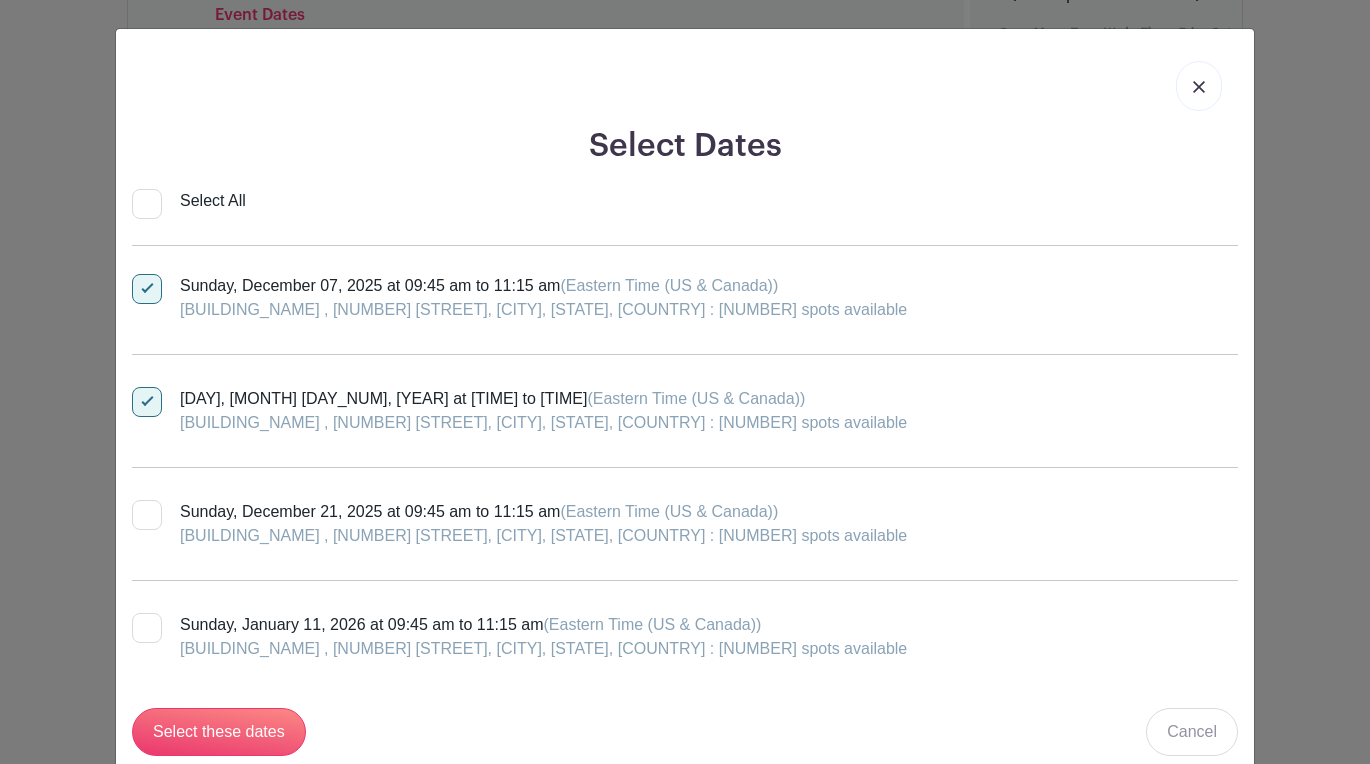 scroll, scrollTop: 1475, scrollLeft: 0, axis: vertical 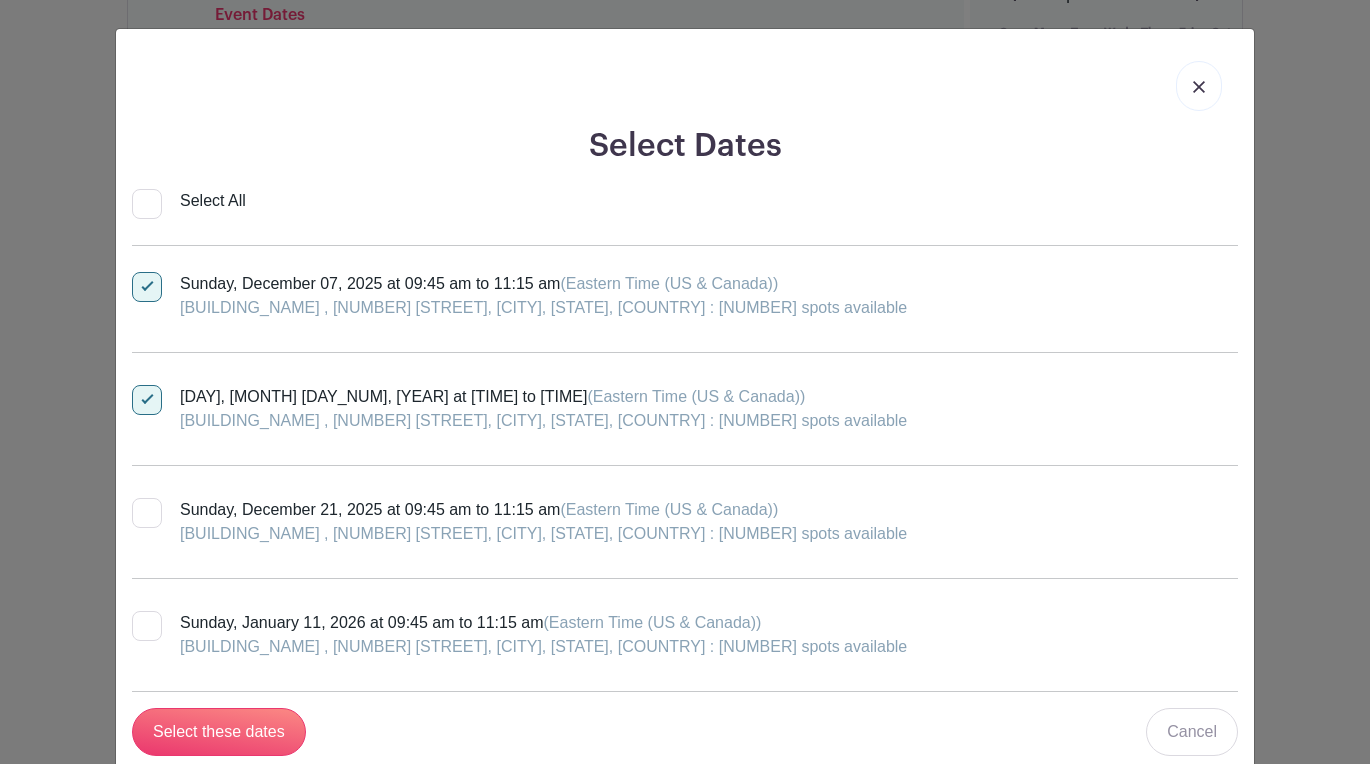 click at bounding box center (147, 513) 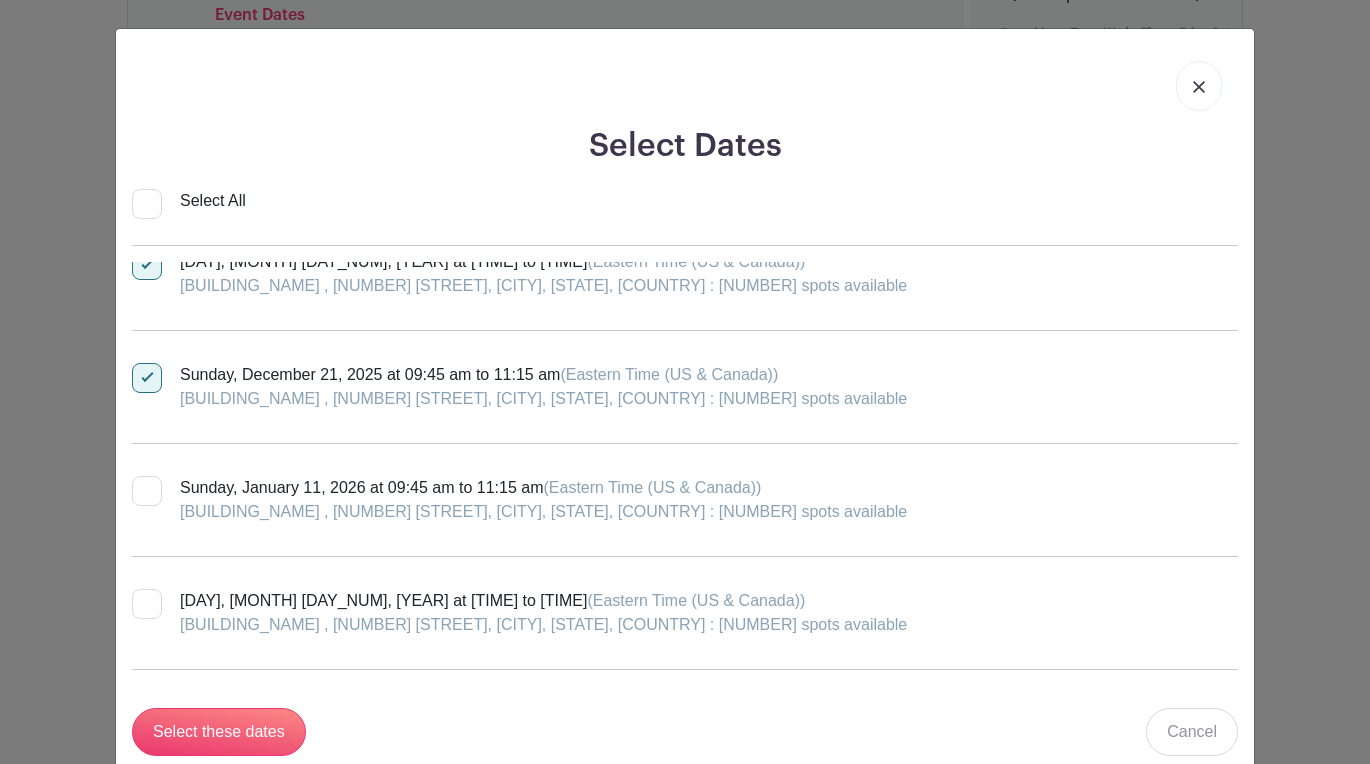 scroll, scrollTop: 1613, scrollLeft: 0, axis: vertical 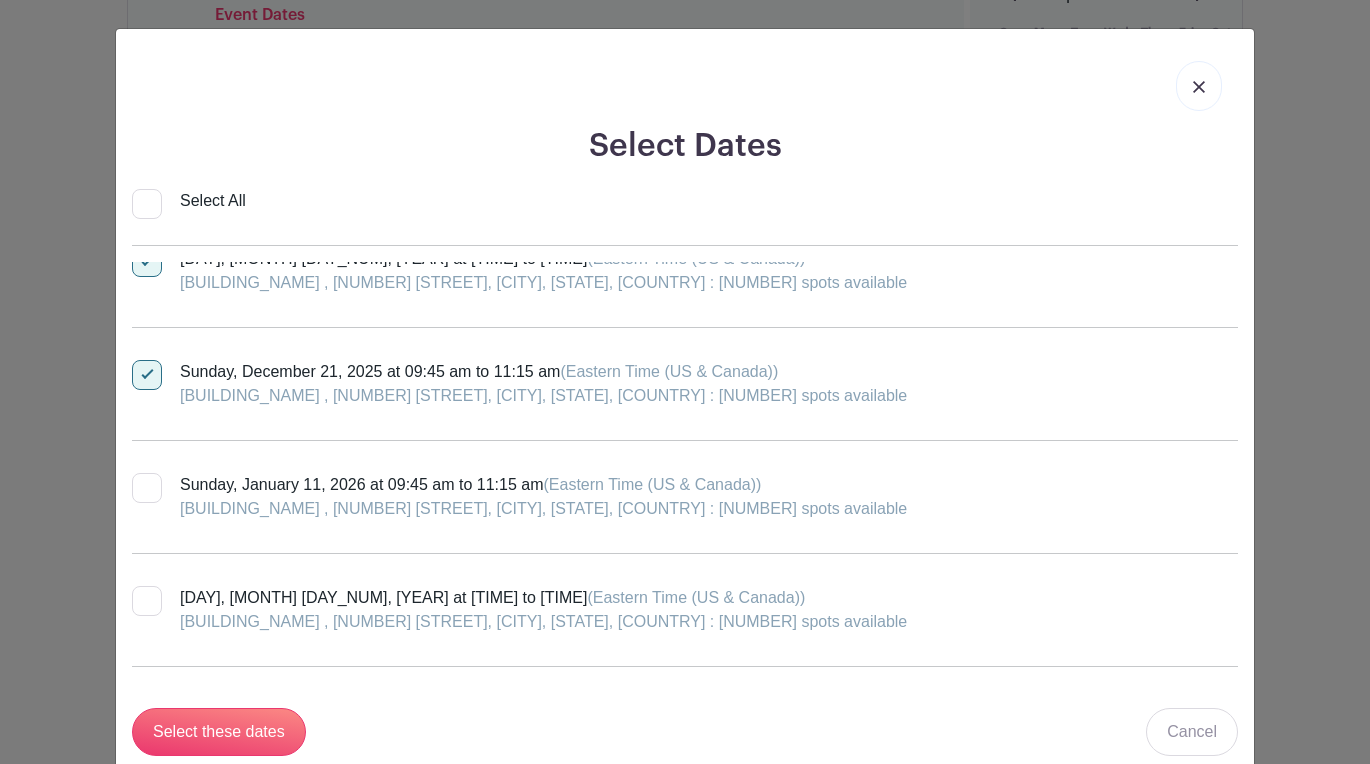 click at bounding box center (147, 488) 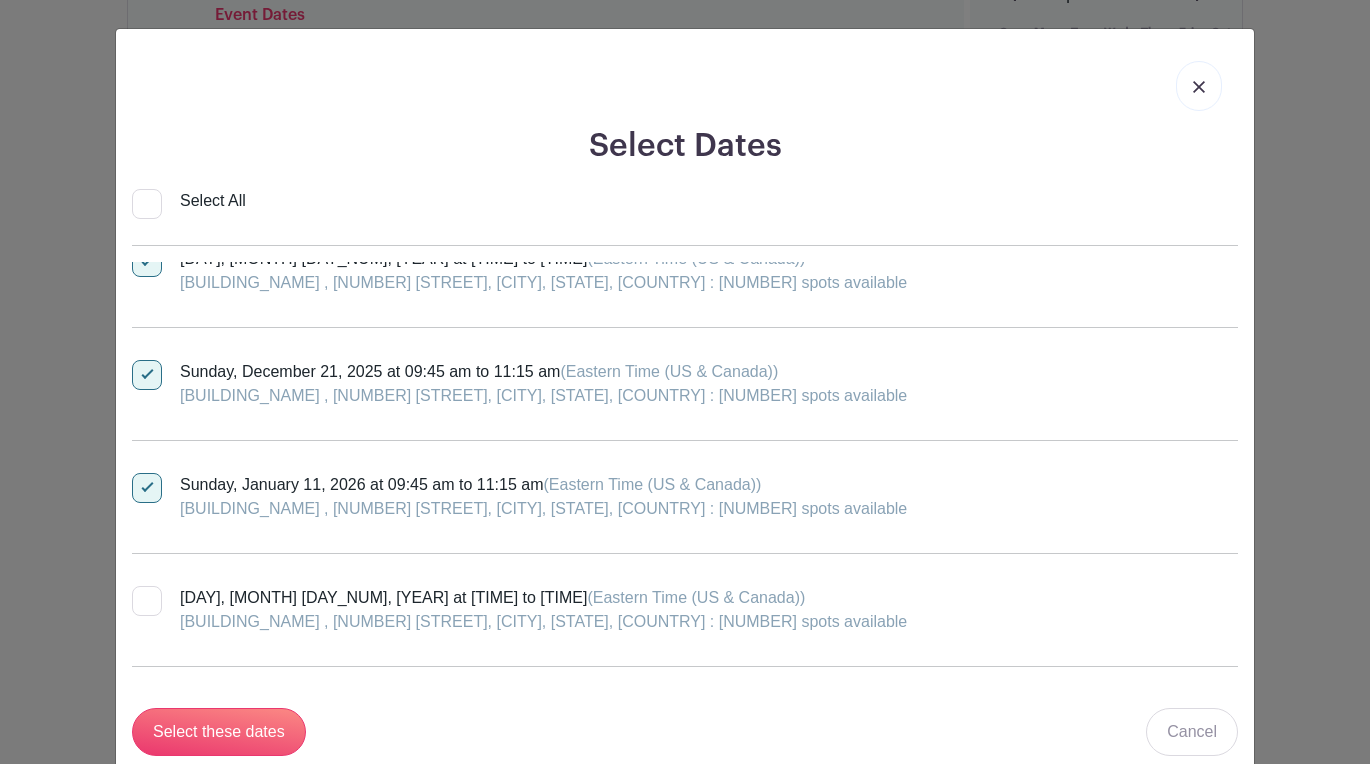 click at bounding box center (147, 601) 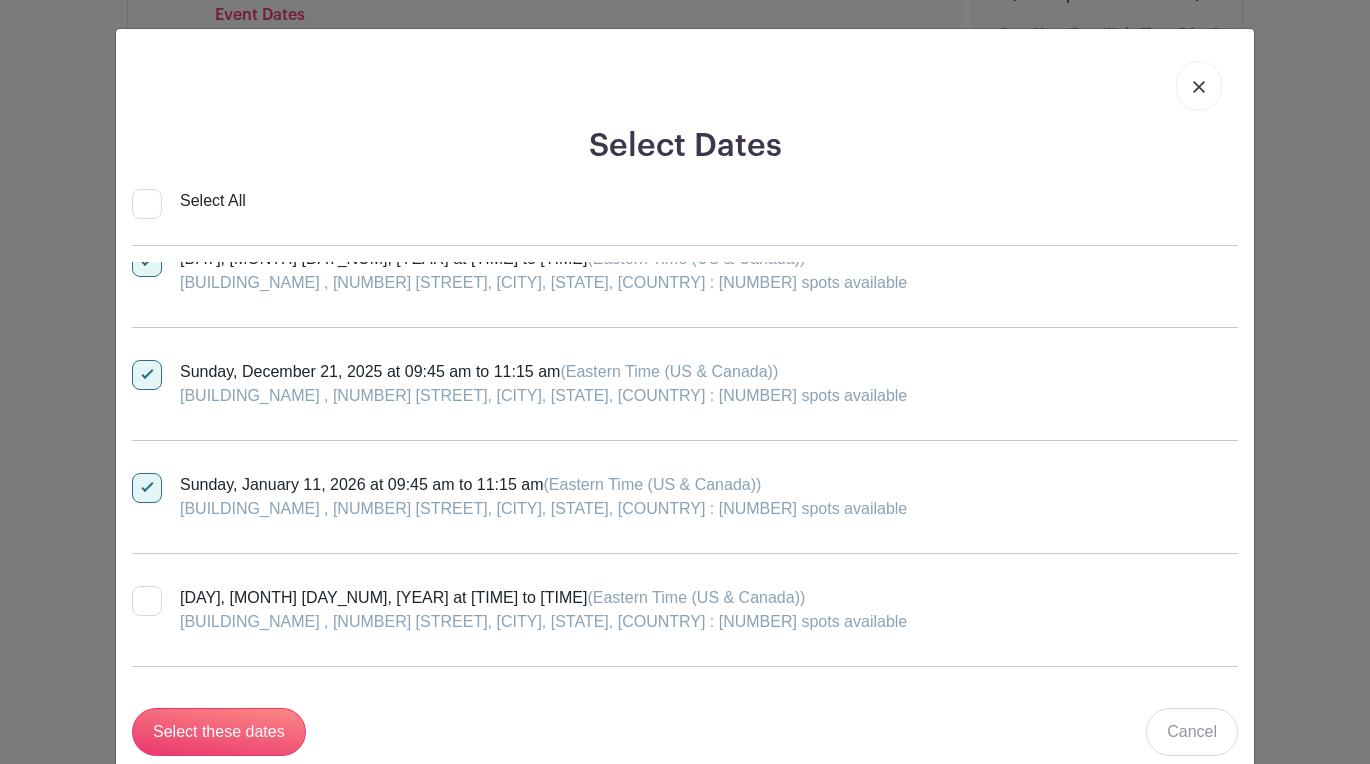click on "[DAY], [MONTH] [DAY_NUM], [YEAR] at [TIME] to [TIME] ([TIMEZONE])
[BUILDING_NAME] , [NUMBER] [STREET], [CITY], [STATE], [COUNTRY]
: [NUMBER] spots available" at bounding box center (138, 592) 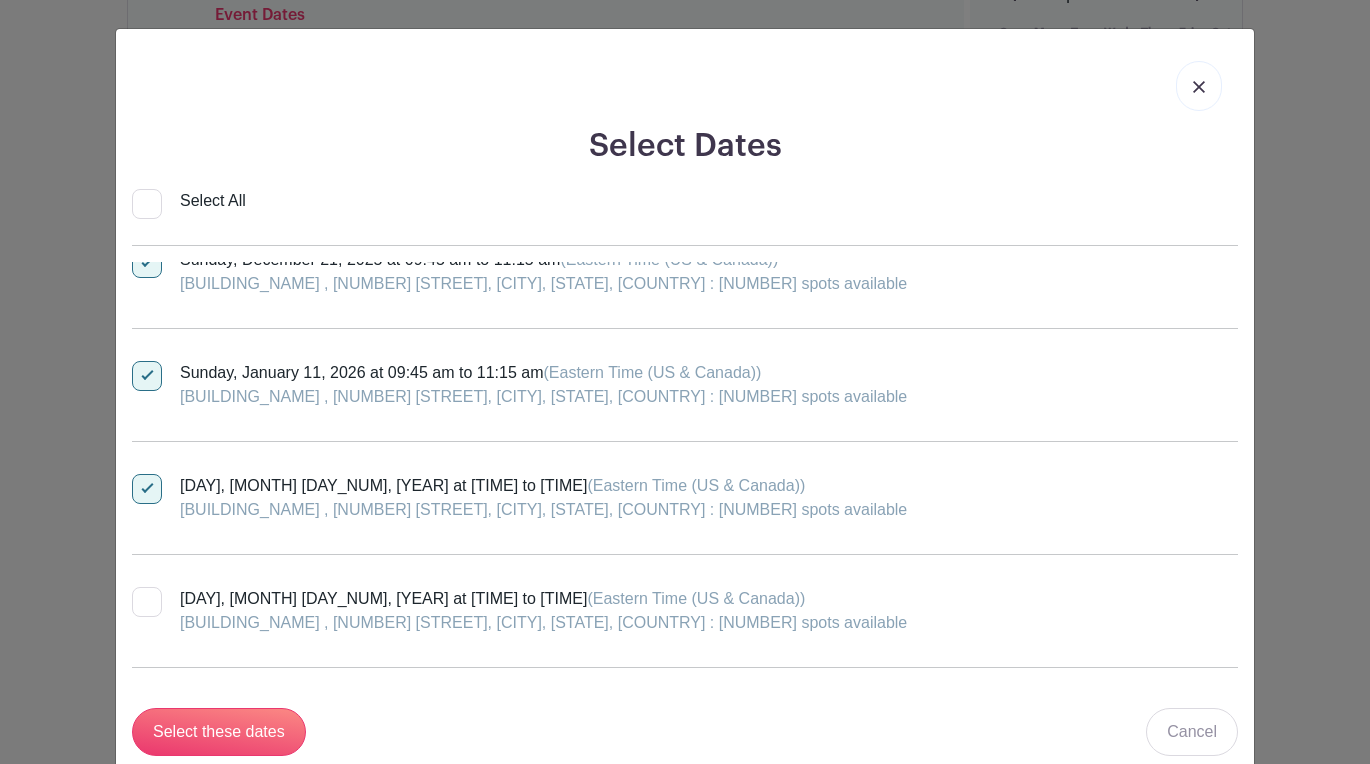 scroll, scrollTop: 1723, scrollLeft: 0, axis: vertical 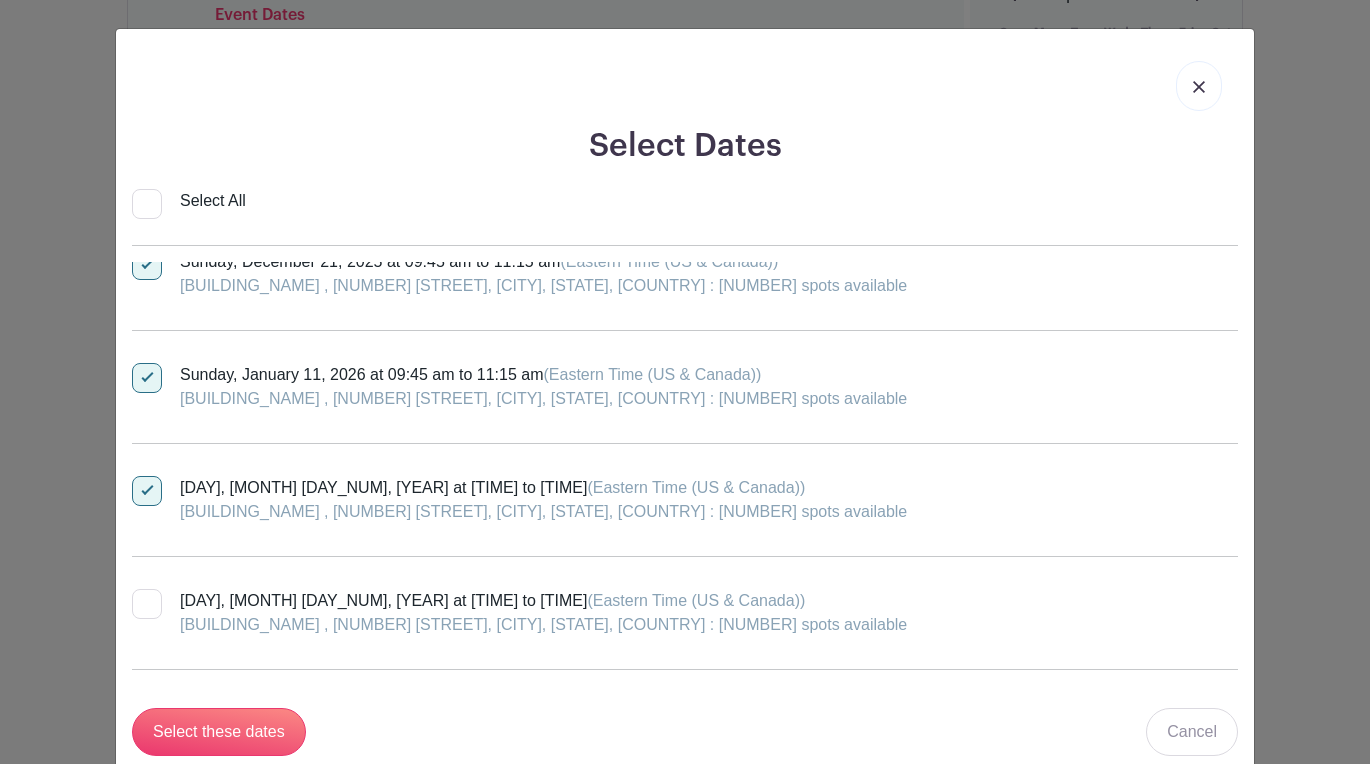 click on "[DAY], [MONTH] [DAY_NUM], [YEAR] at [TIME] to [TIME] ([TIMEZONE])
[BUILDING_NAME] , [NUMBER] [STREET], [CITY], [STATE], [COUNTRY]
: [NUMBER] spots available" at bounding box center (138, 482) 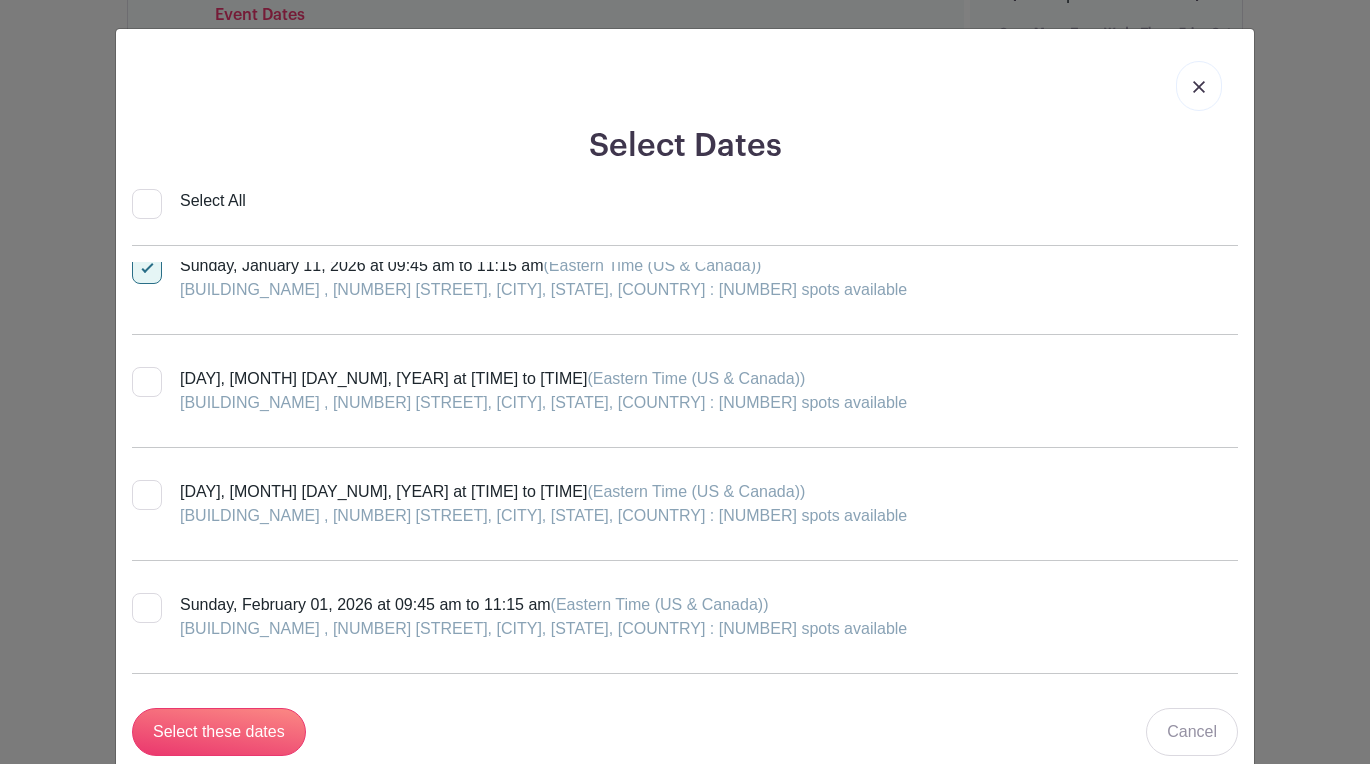 scroll, scrollTop: 1834, scrollLeft: 0, axis: vertical 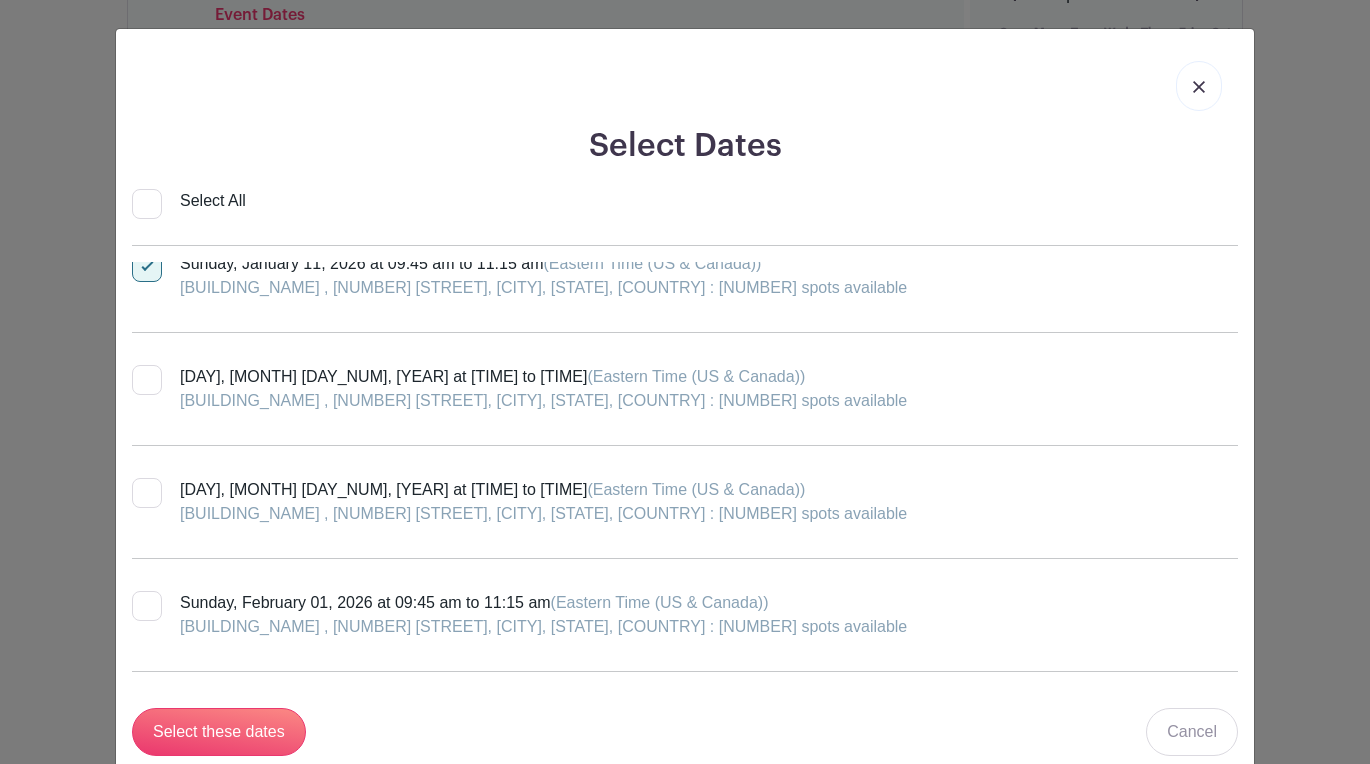 click at bounding box center (147, 493) 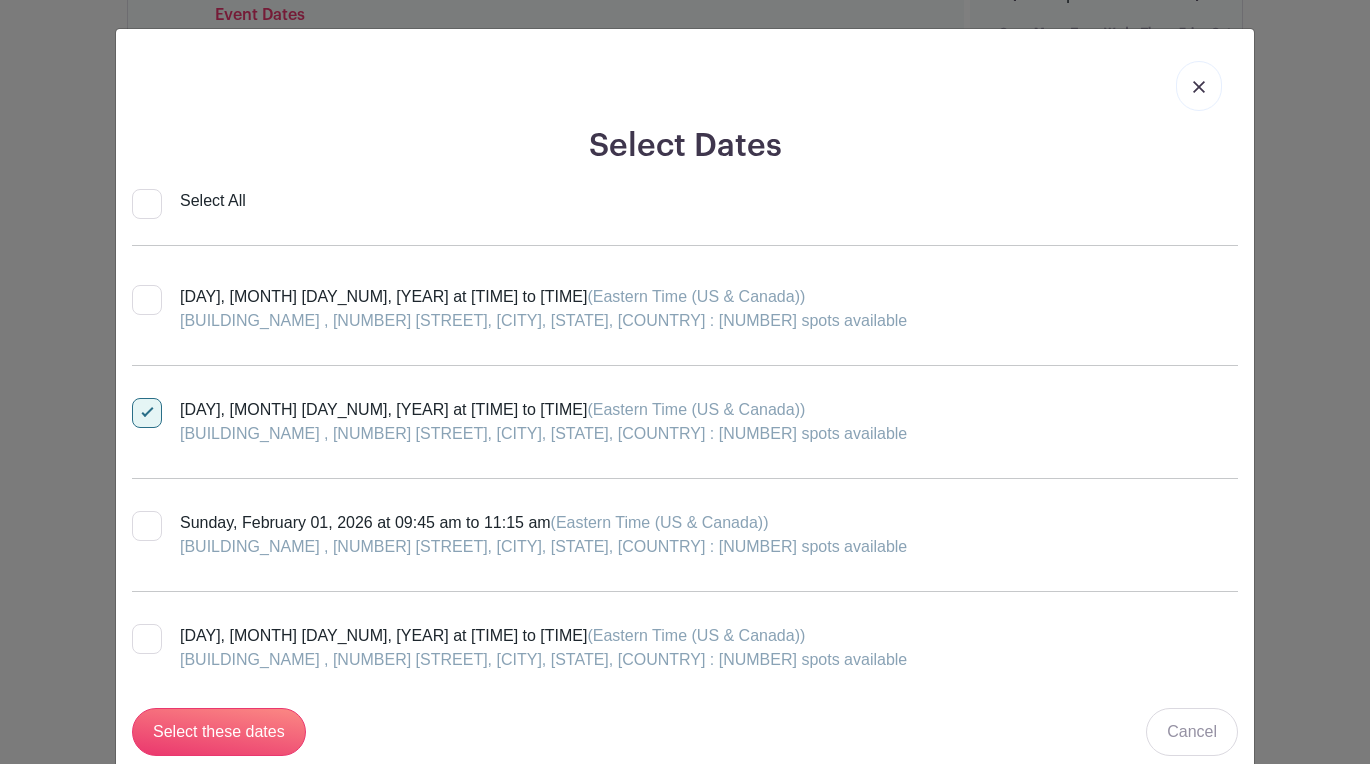 scroll, scrollTop: 1922, scrollLeft: 0, axis: vertical 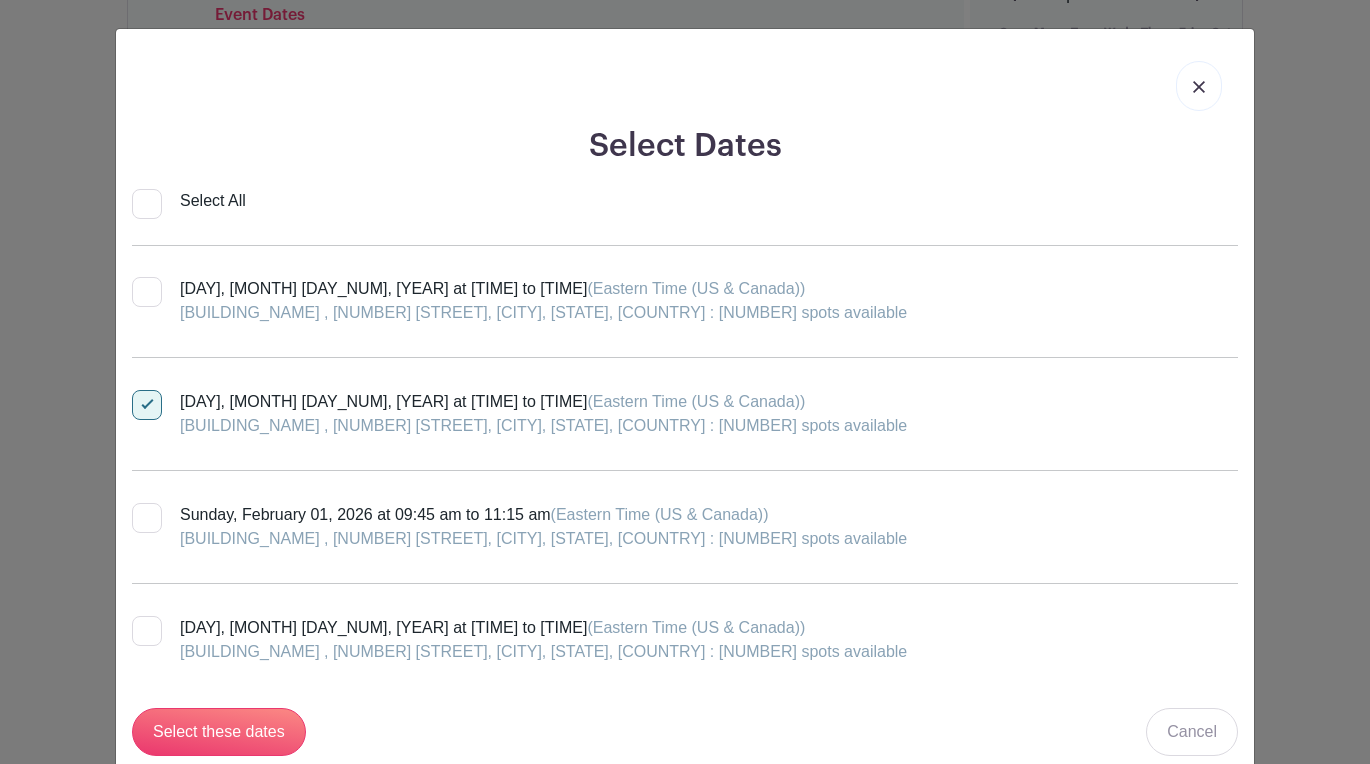 click at bounding box center (147, 518) 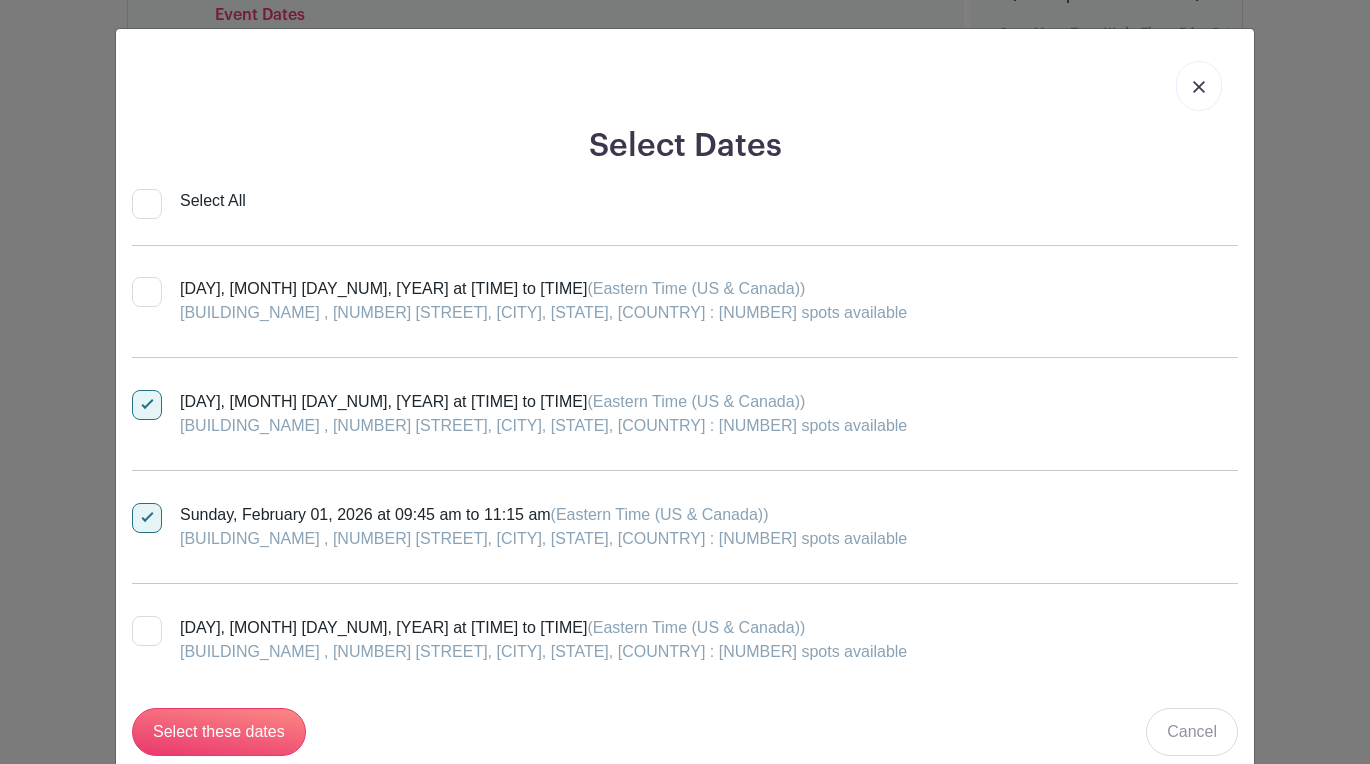 click at bounding box center [147, 631] 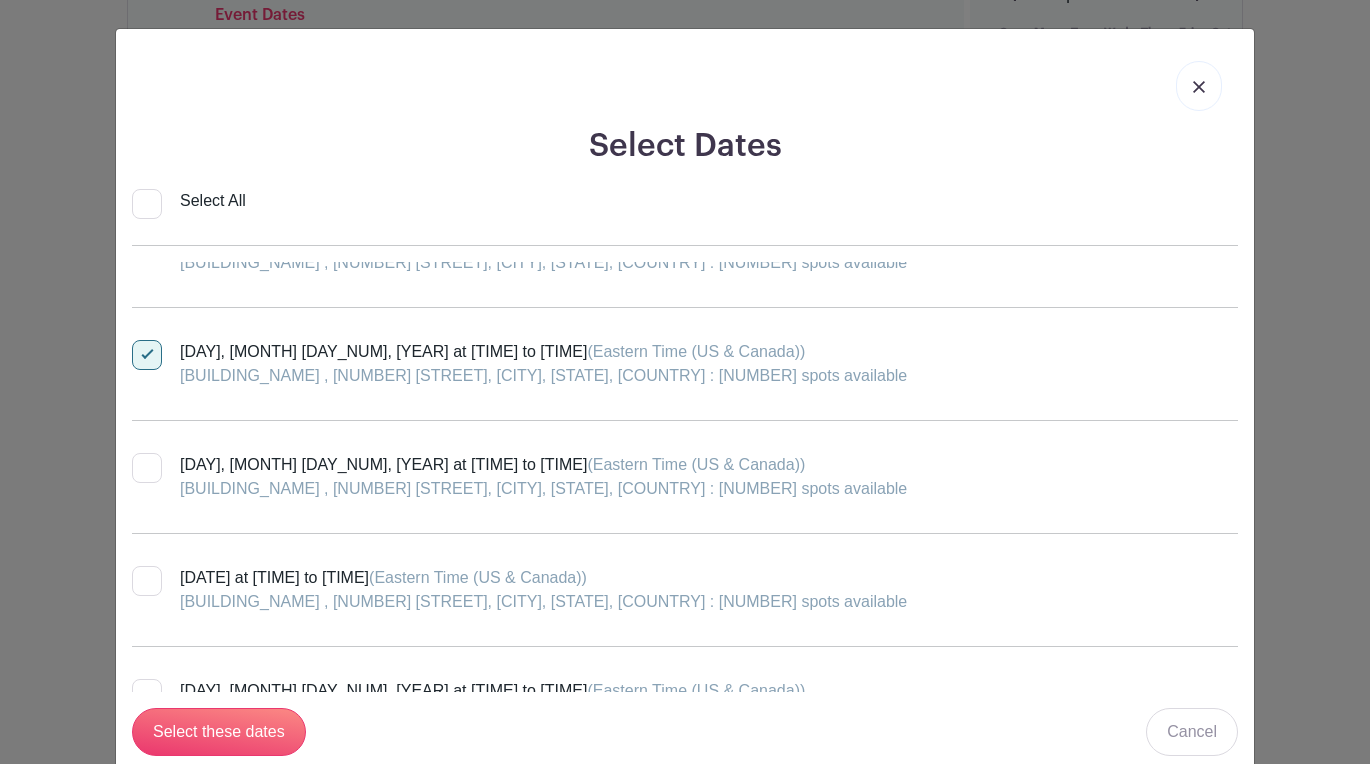 scroll, scrollTop: 2242, scrollLeft: 0, axis: vertical 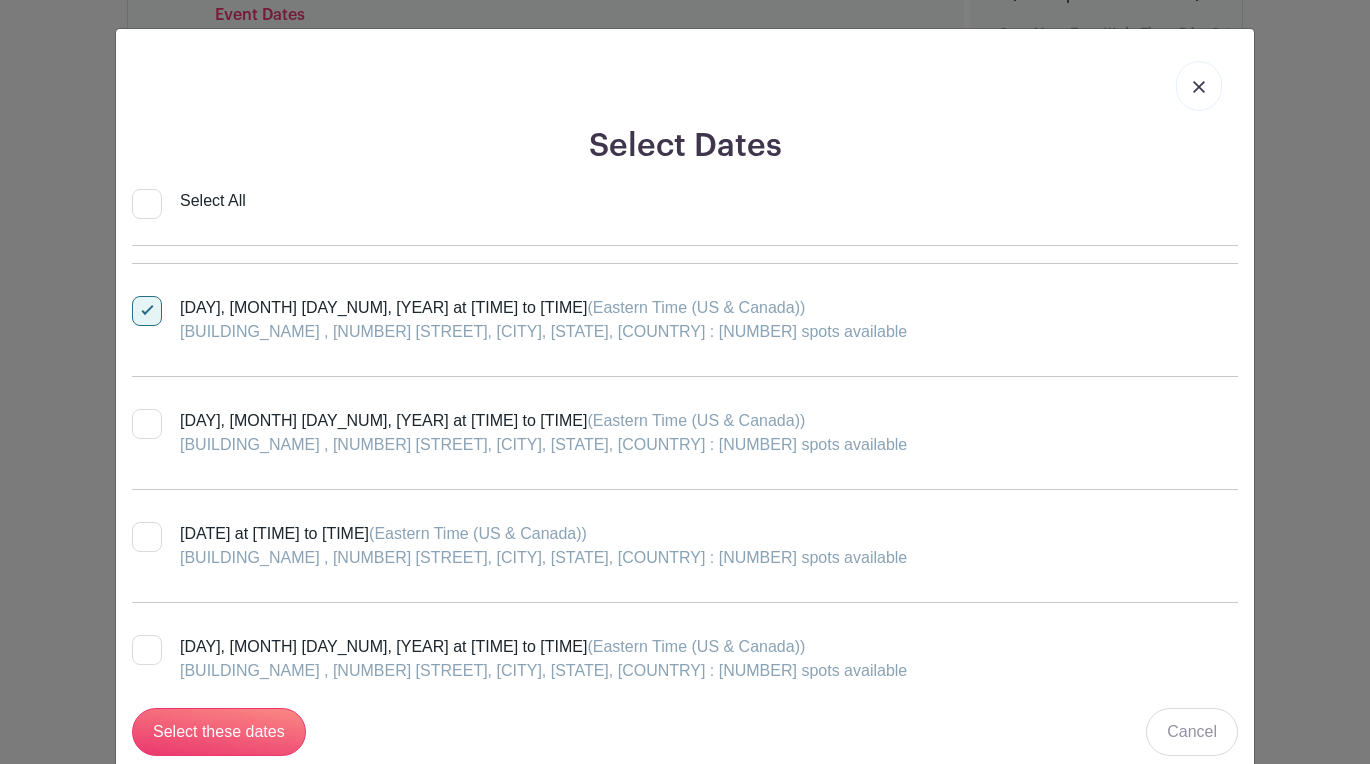 click at bounding box center [147, 537] 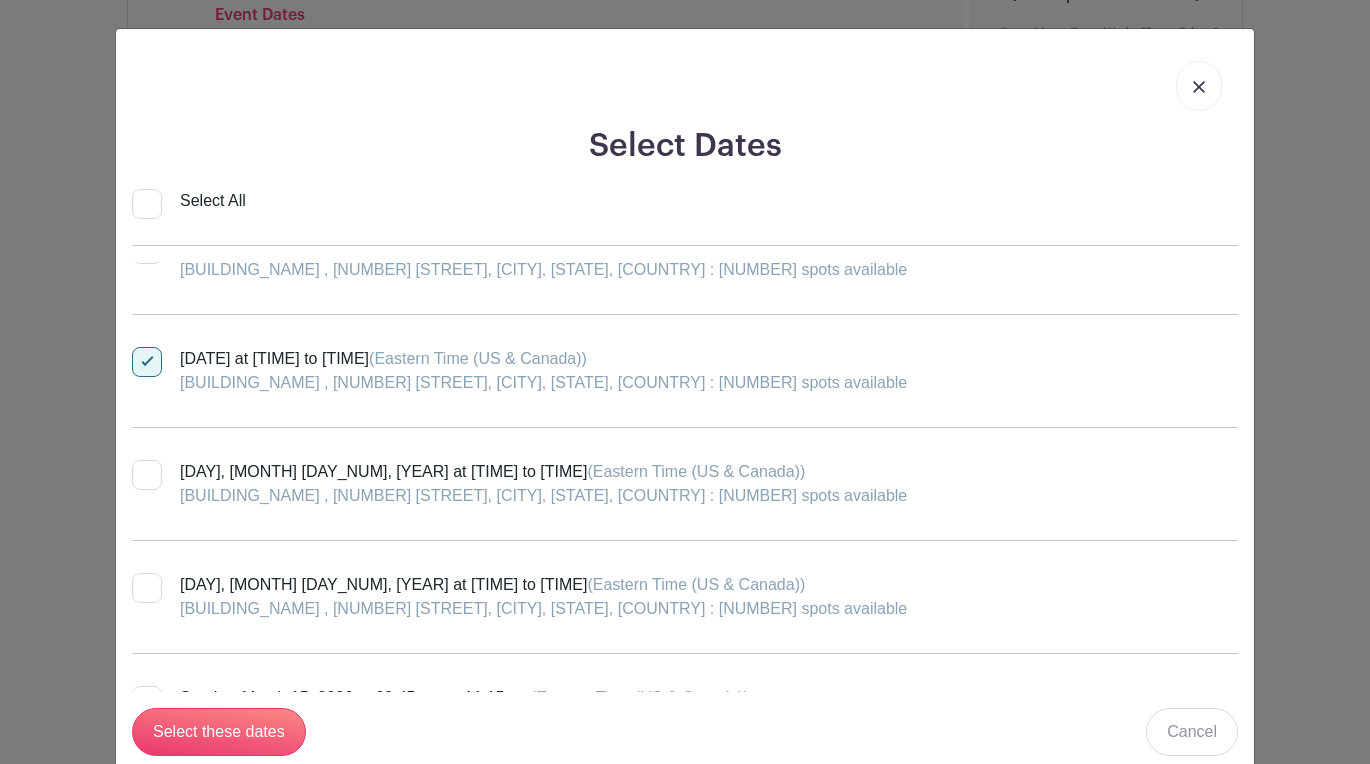 scroll, scrollTop: 2419, scrollLeft: 0, axis: vertical 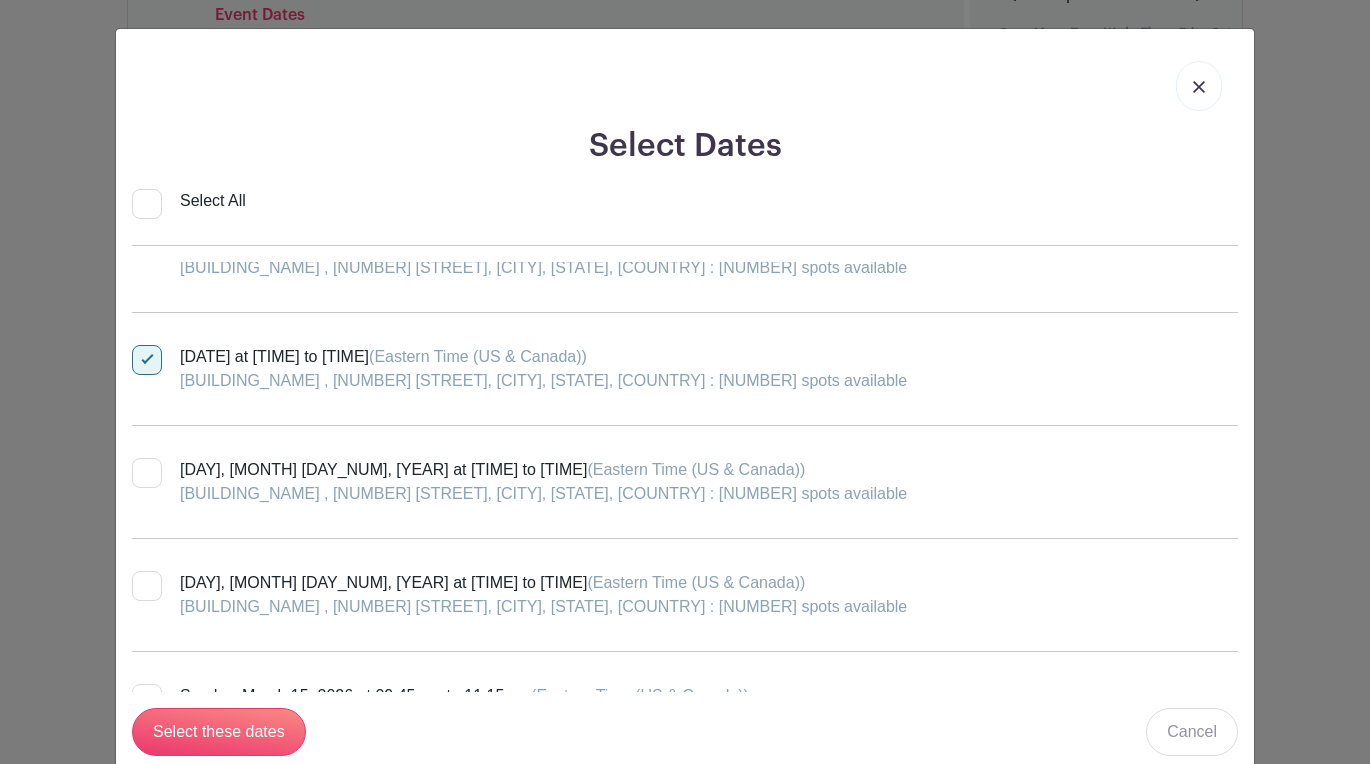 click at bounding box center (147, 473) 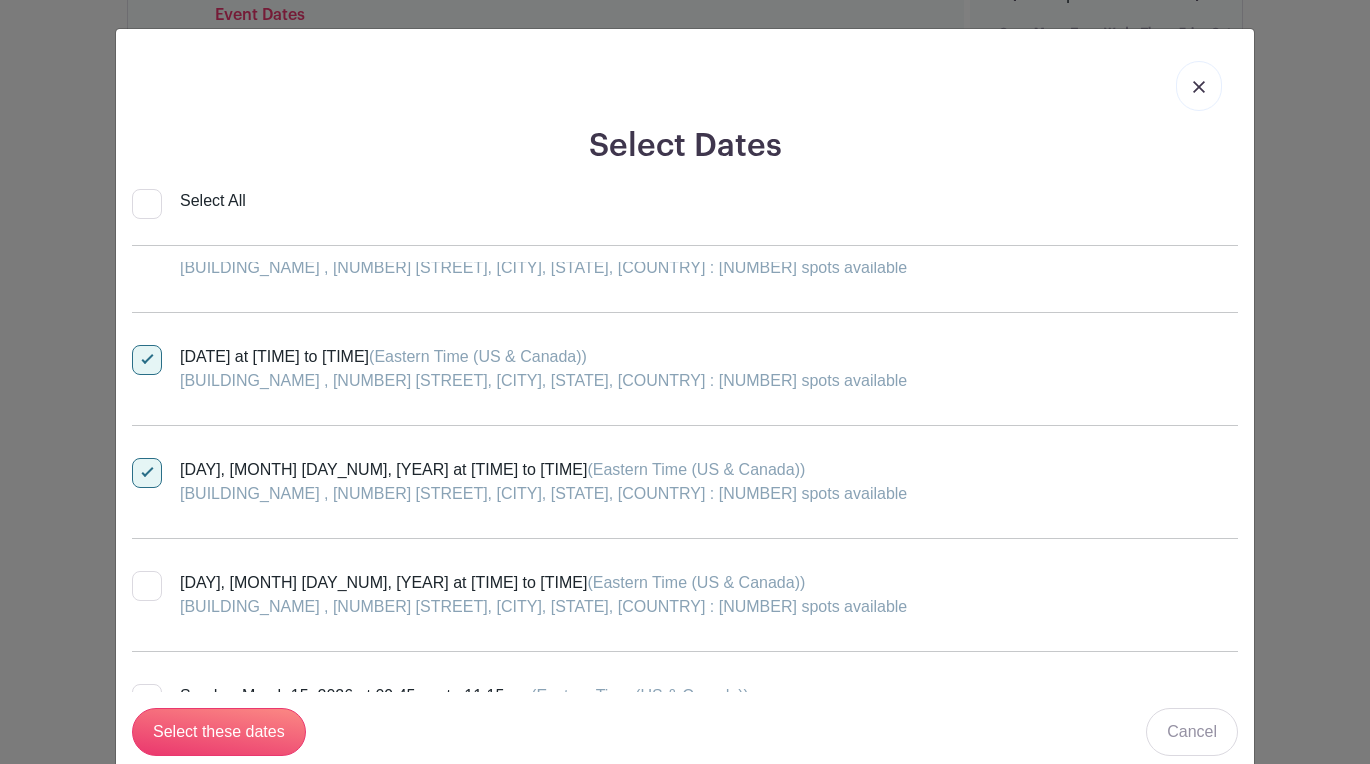 click at bounding box center (147, 586) 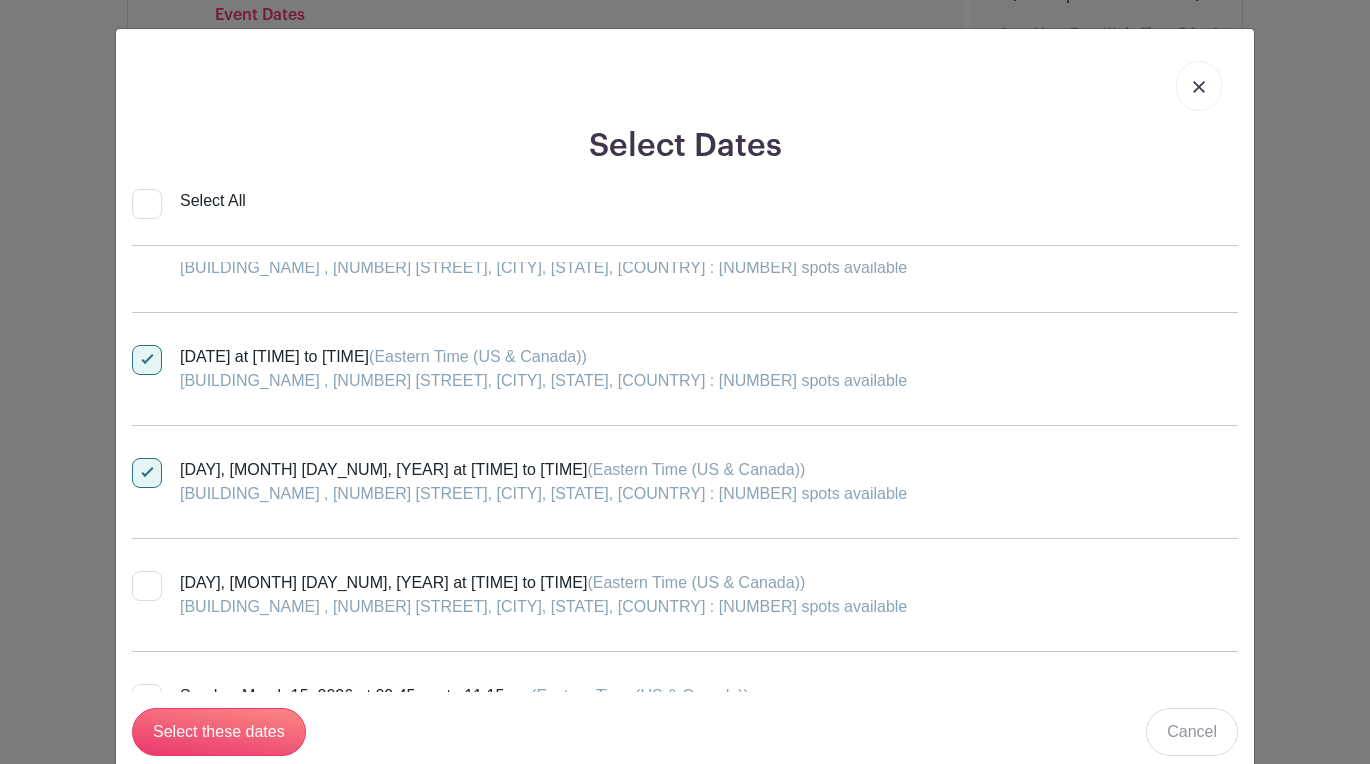 checkbox on "true" 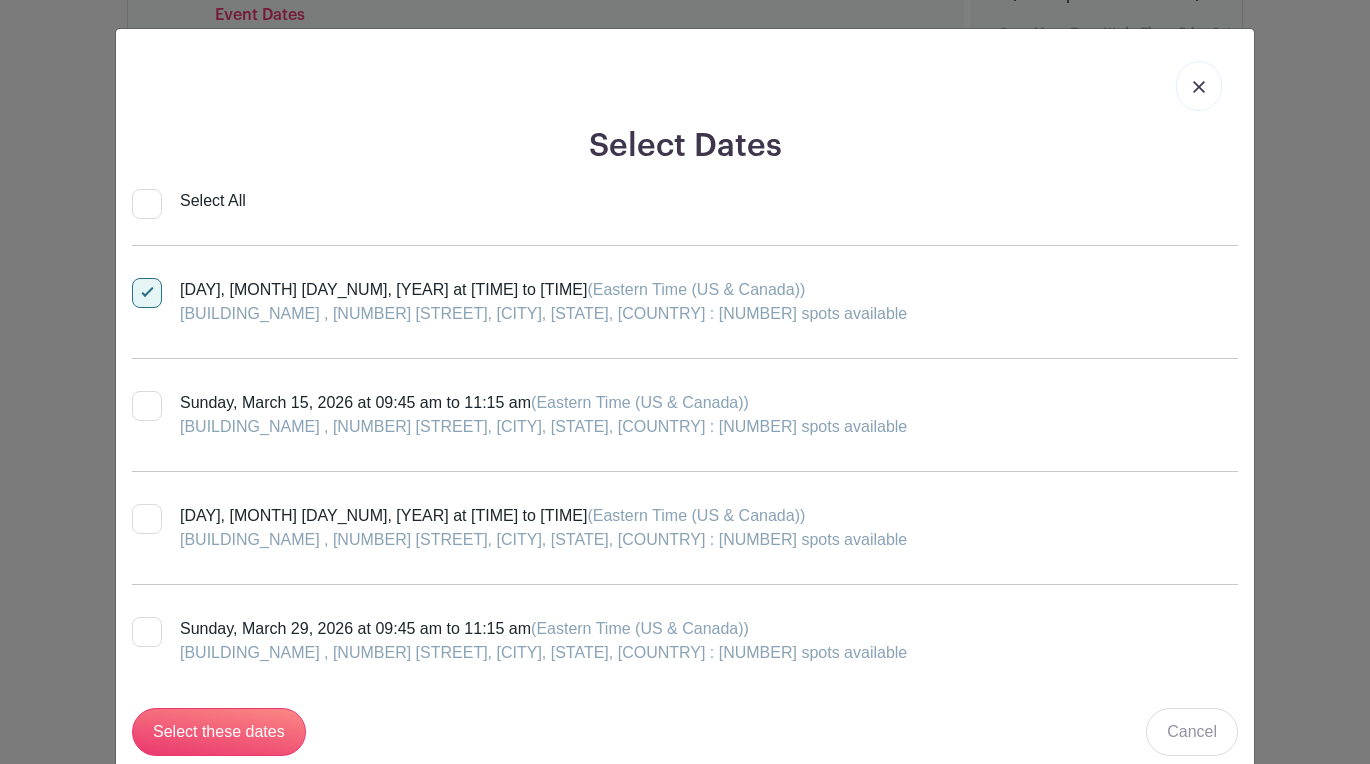 scroll, scrollTop: 2716, scrollLeft: 0, axis: vertical 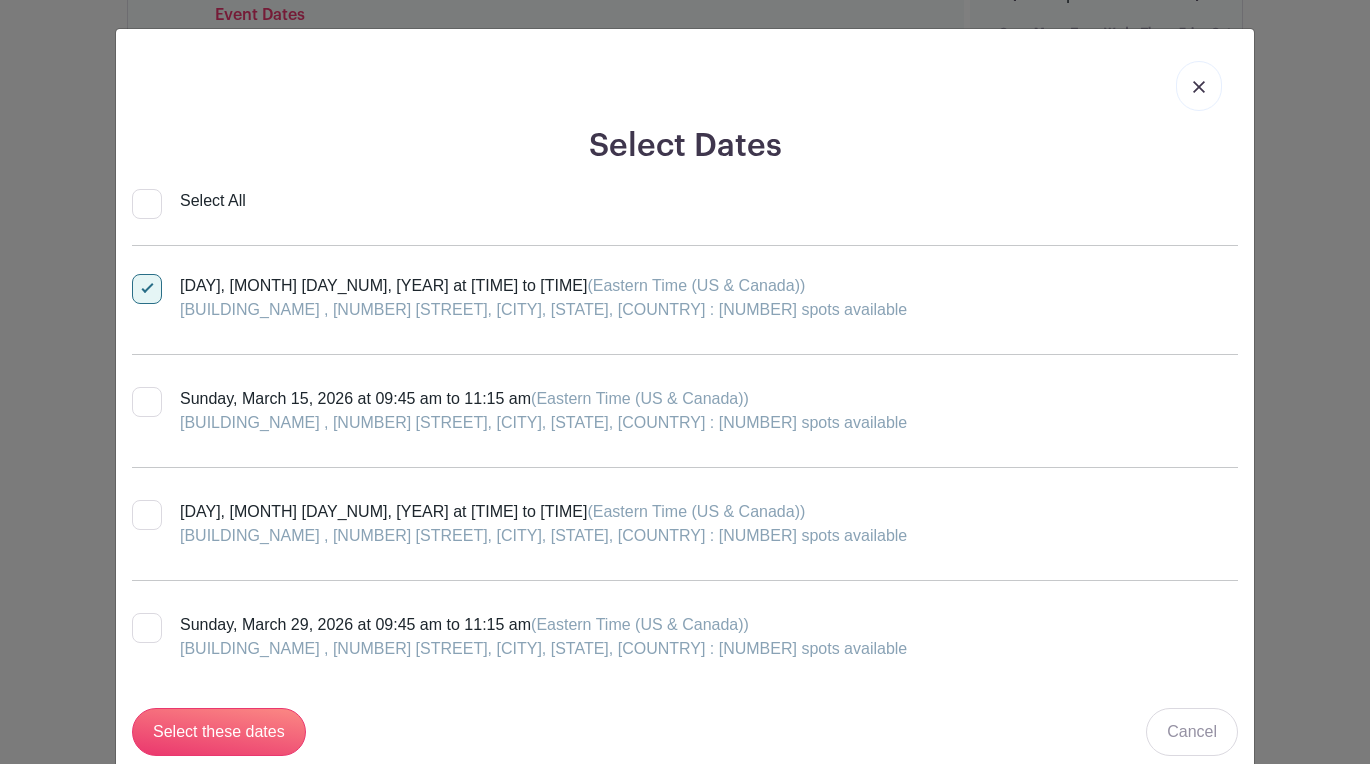 click at bounding box center [147, 402] 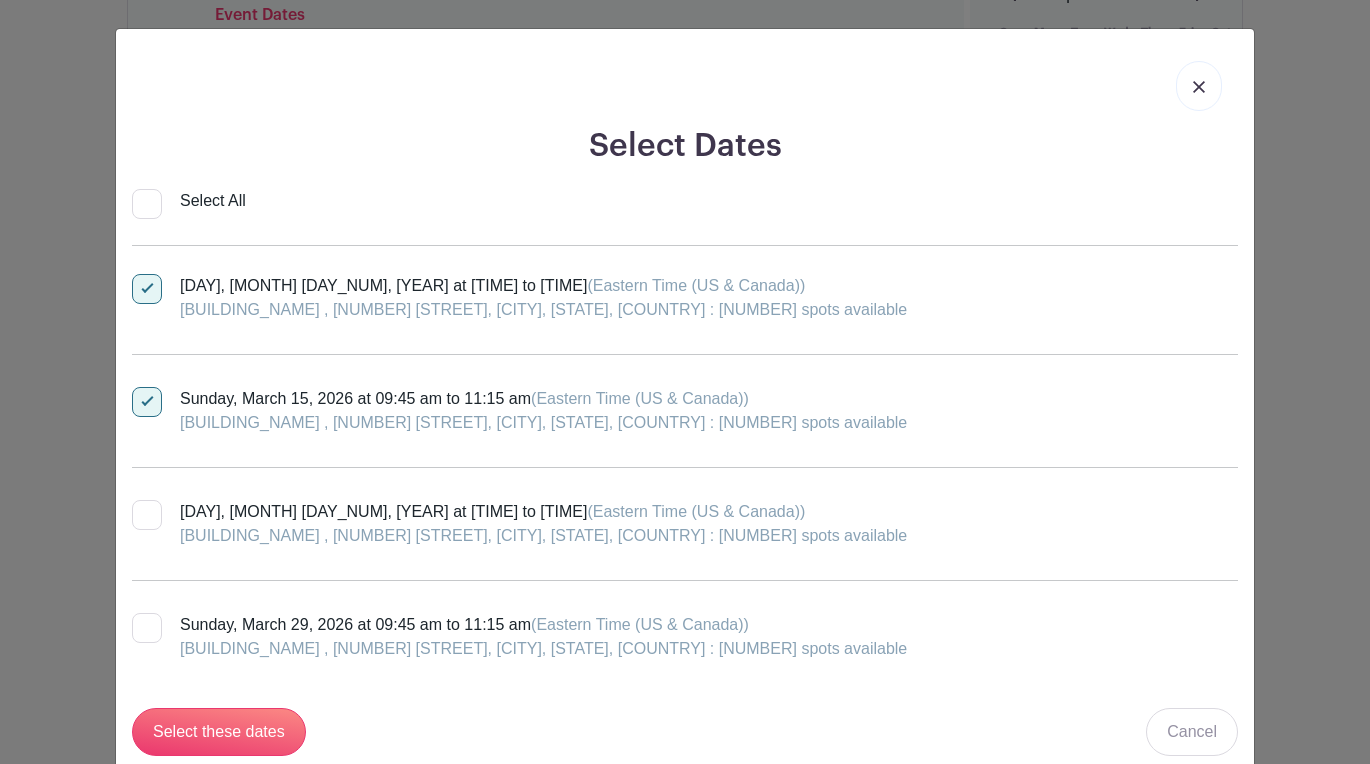 click at bounding box center (147, 515) 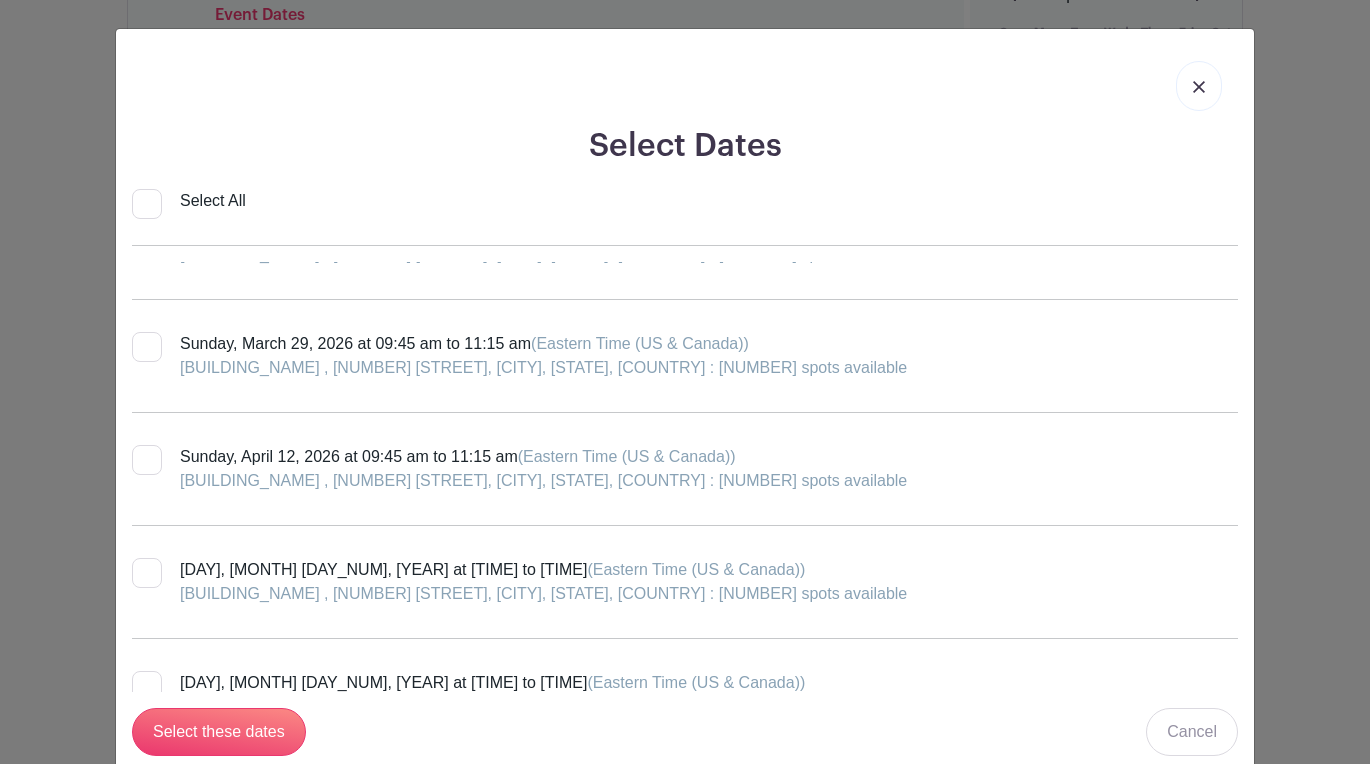 scroll, scrollTop: 2999, scrollLeft: 0, axis: vertical 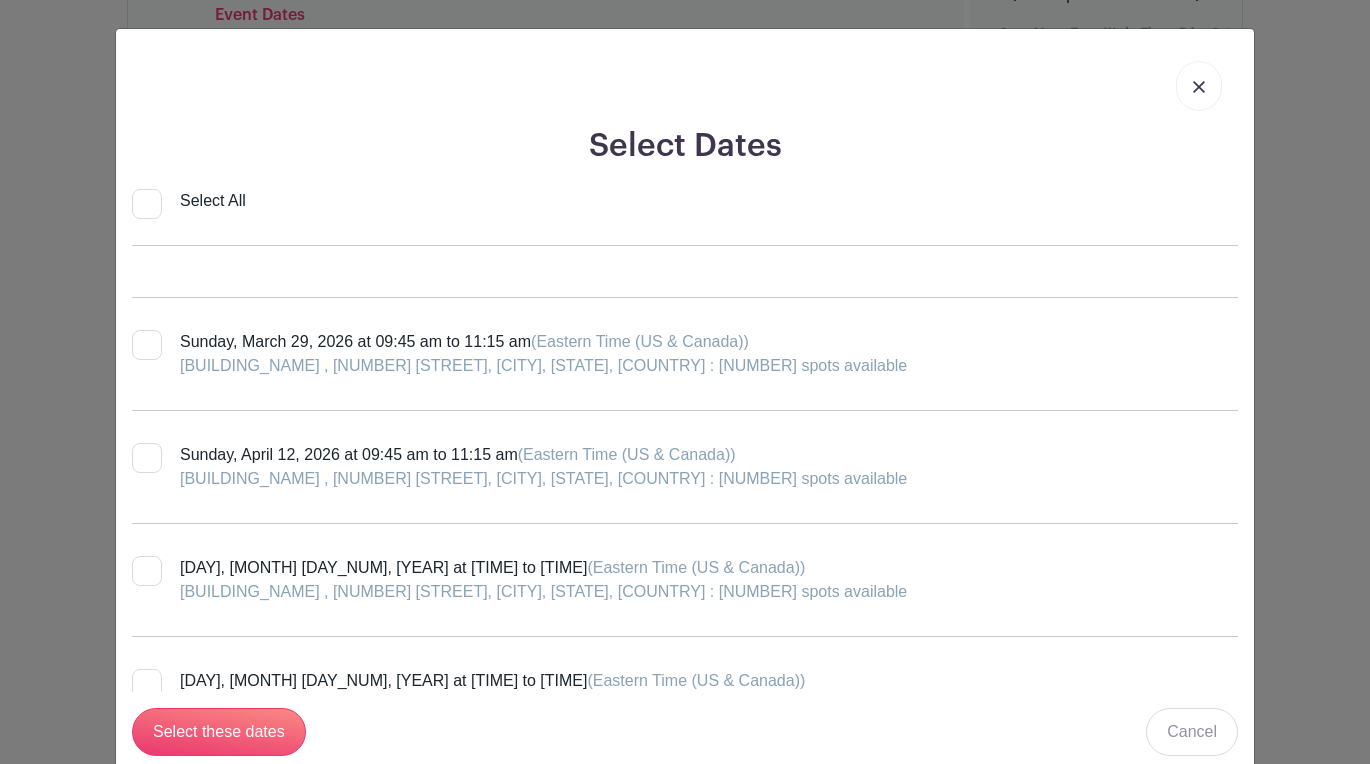 click at bounding box center [147, 458] 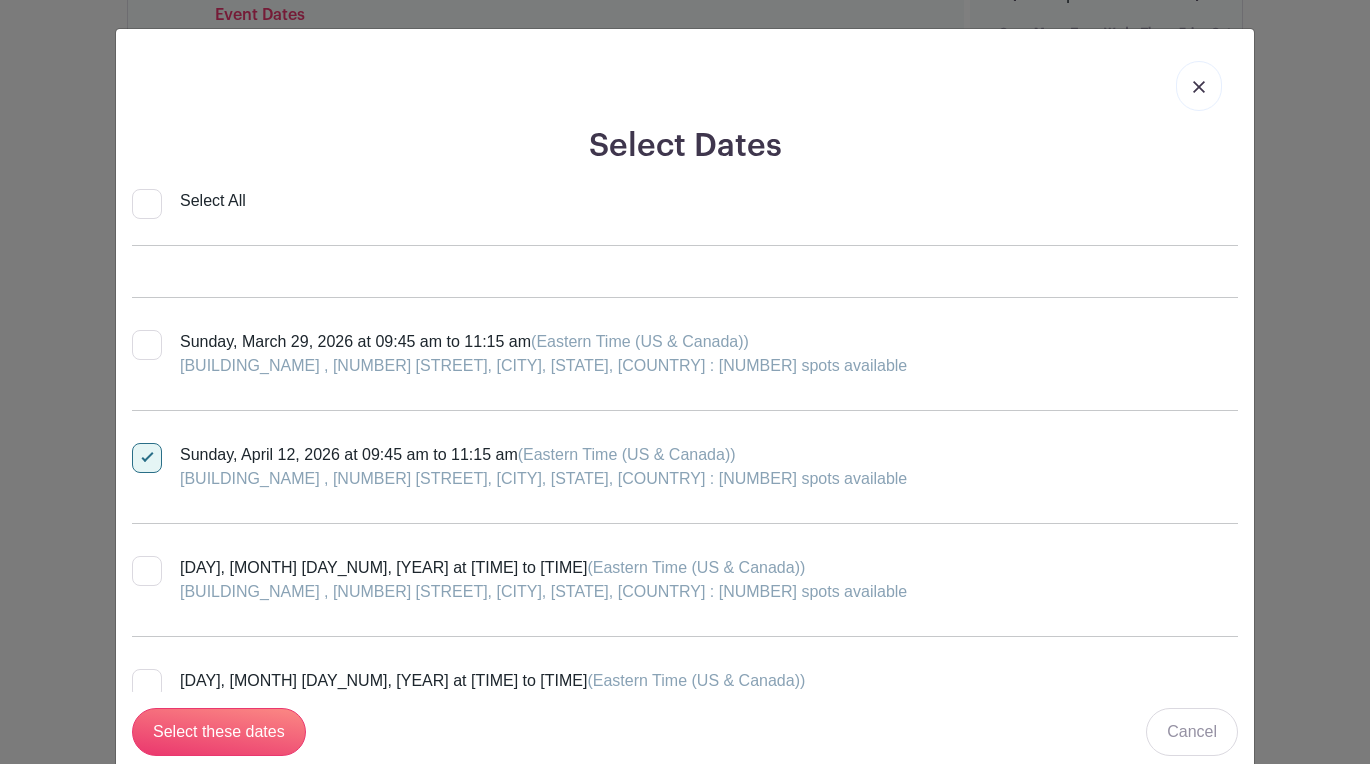 click at bounding box center [147, 571] 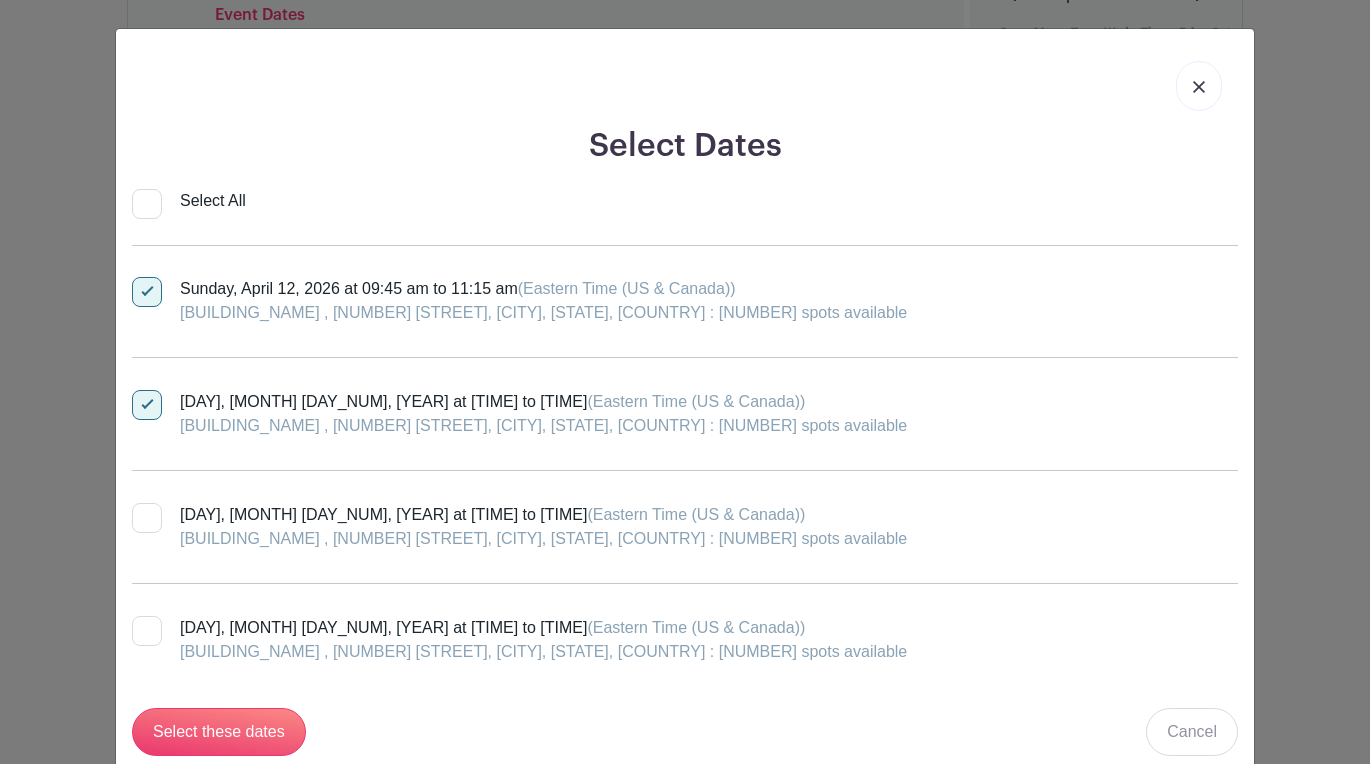 scroll, scrollTop: 3167, scrollLeft: 0, axis: vertical 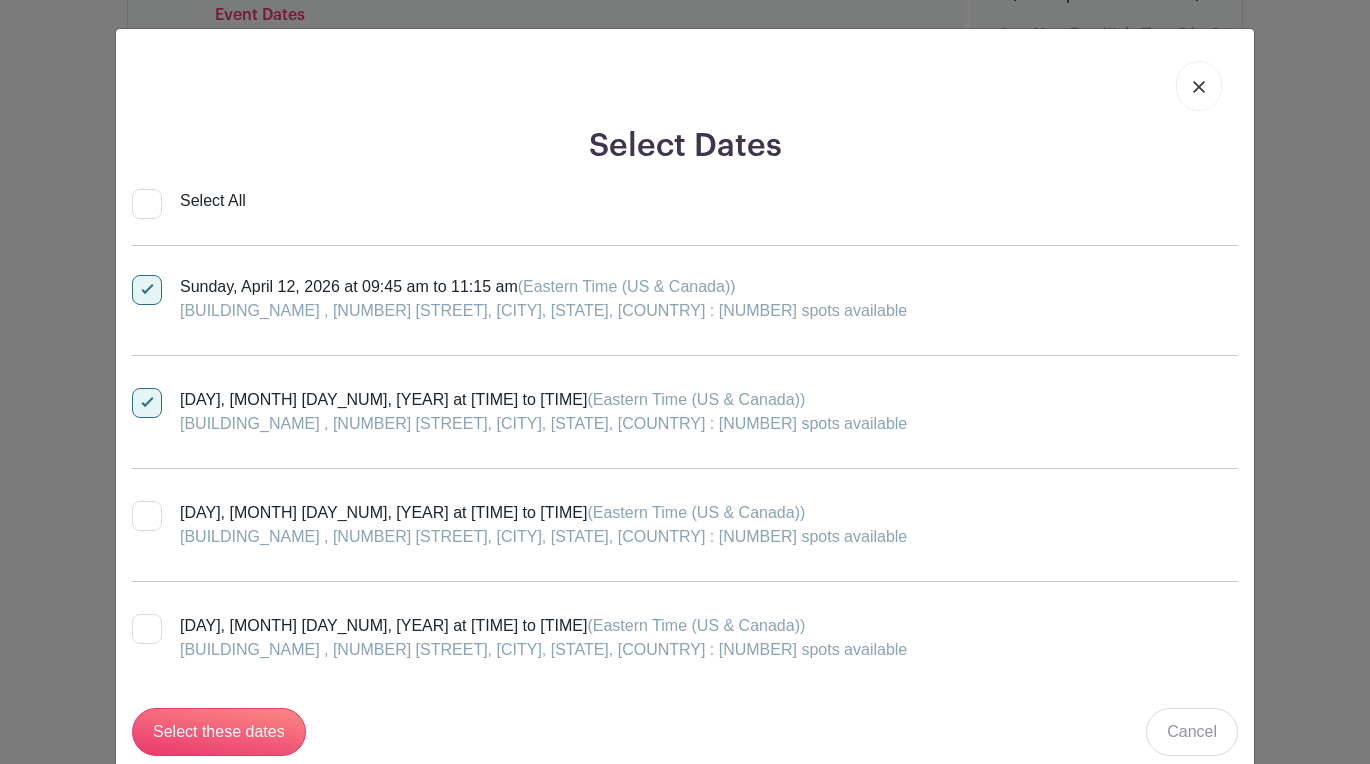 click on "[DAY], [MONTH] [DAY_NUM], [YEAR] at [TIME] to [TIME] ([TIMEZONE])
[BUILDING_NAME] , [NUMBER] [STREET], [CITY], [STATE], [COUNTRY]
: [NUMBER] spots available" at bounding box center [138, 507] 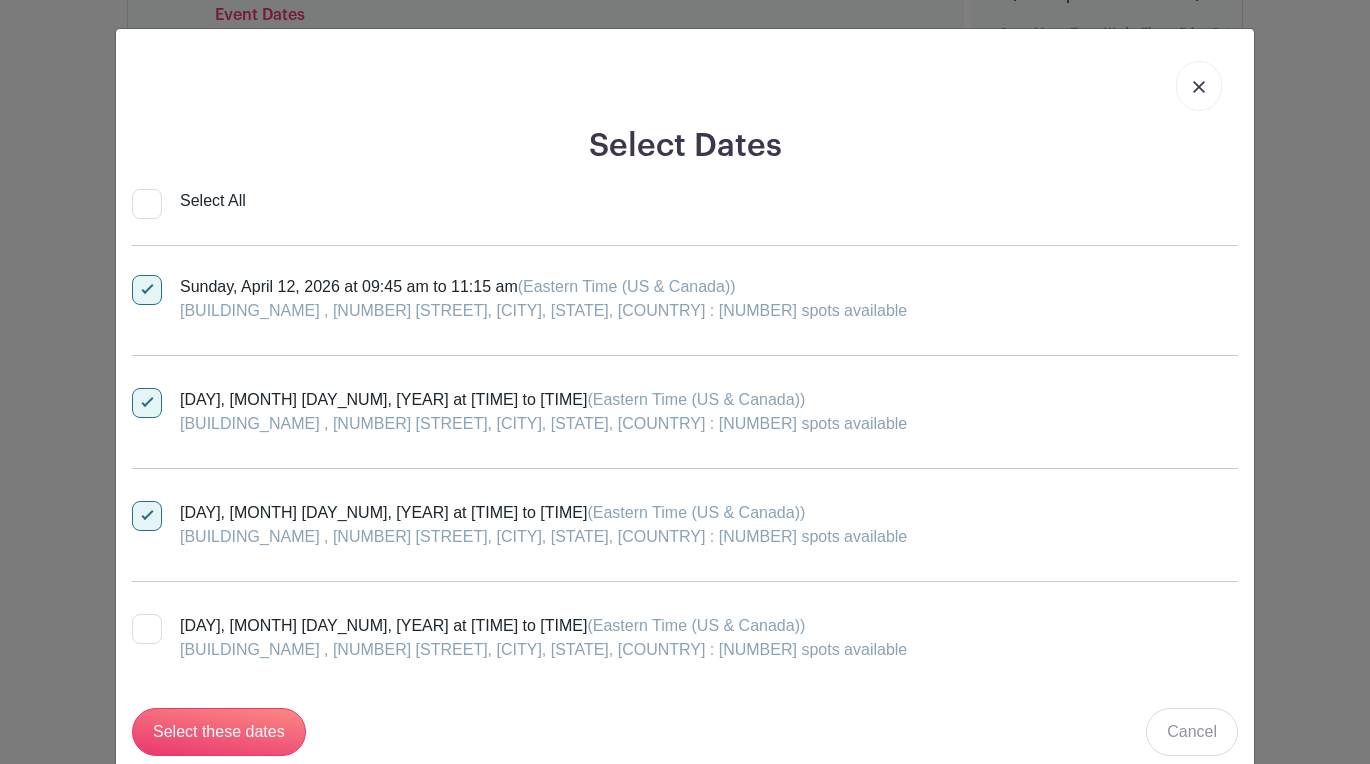 click at bounding box center (147, 629) 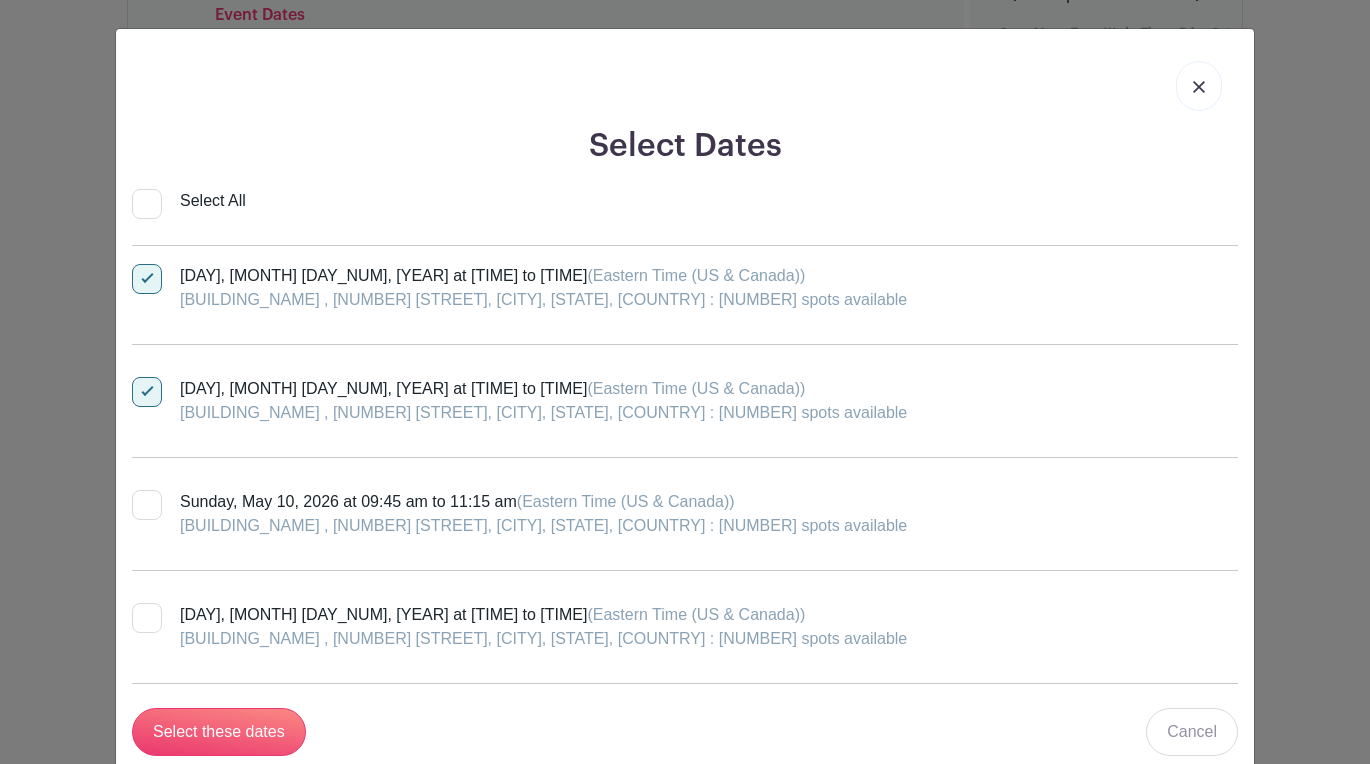 scroll, scrollTop: 3407, scrollLeft: 0, axis: vertical 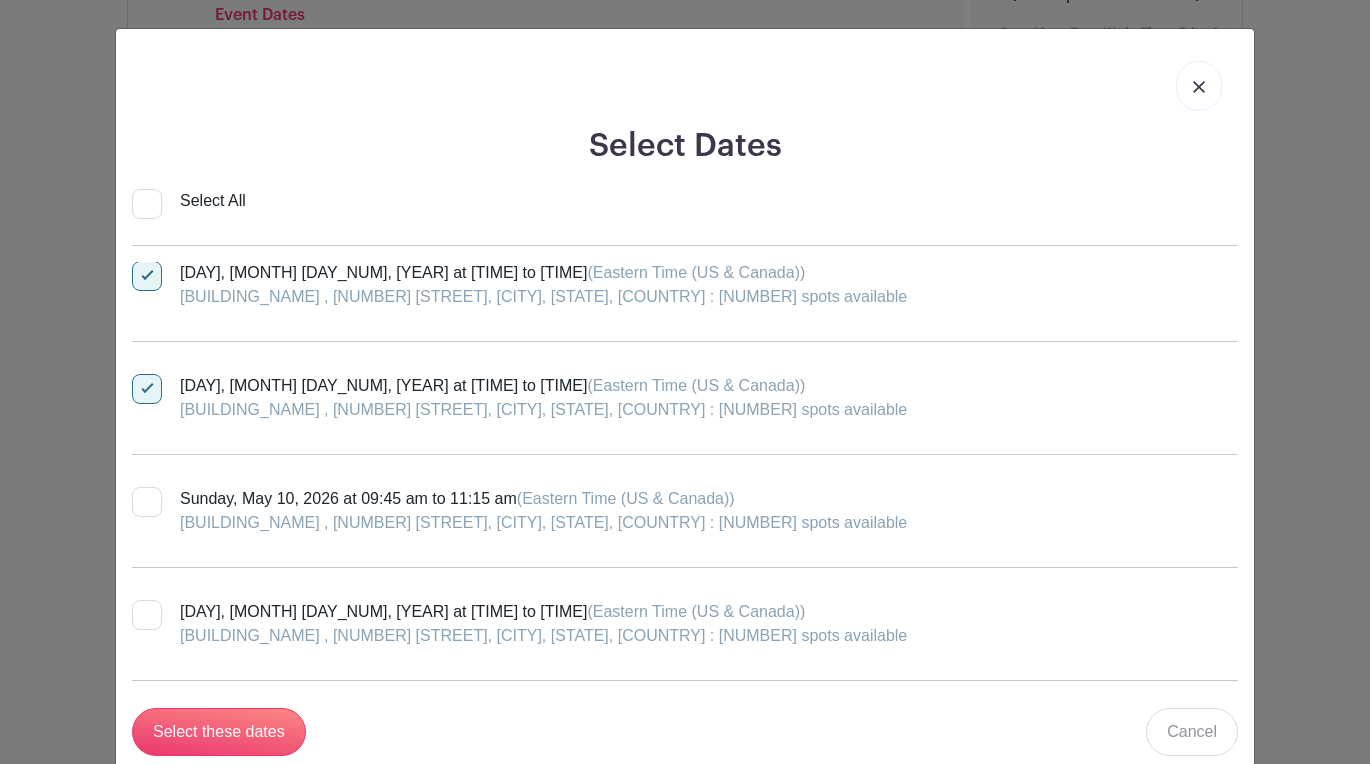 click at bounding box center (147, 389) 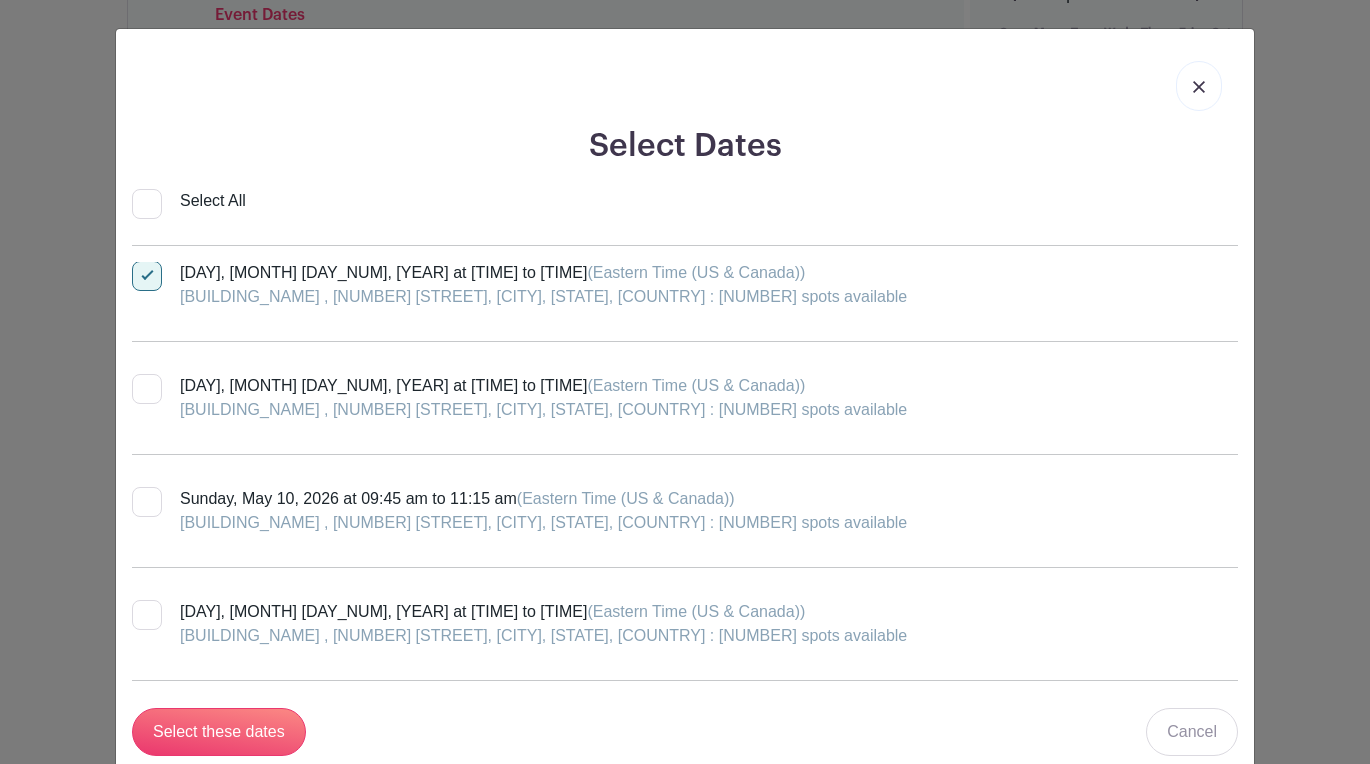 click on "[DATE] at [TIME] to [TIME] ([TIMEZONE])
[BUILDING] , [NUMBER] [STREET], [CITY], [STATE], [COUNTRY]
: 3 spots available" at bounding box center (519, 511) 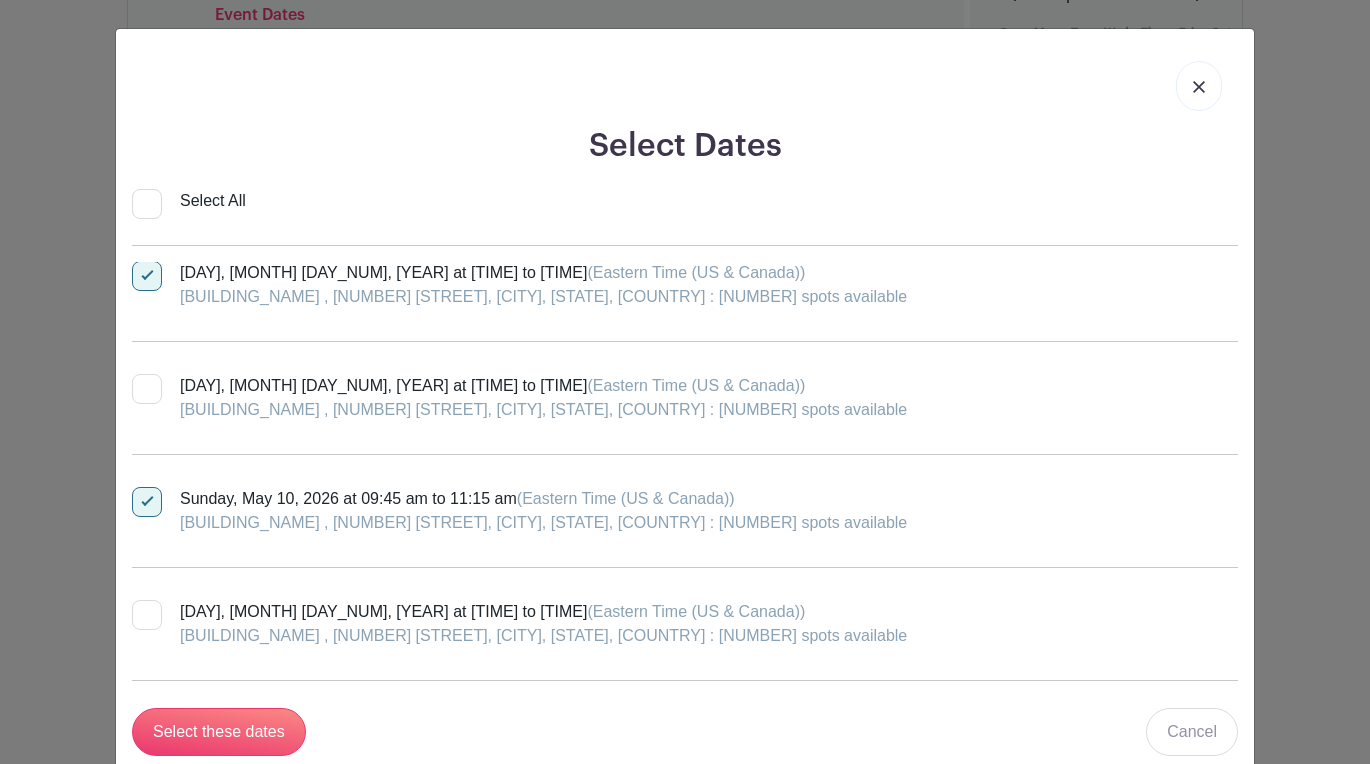 scroll, scrollTop: 3412, scrollLeft: 0, axis: vertical 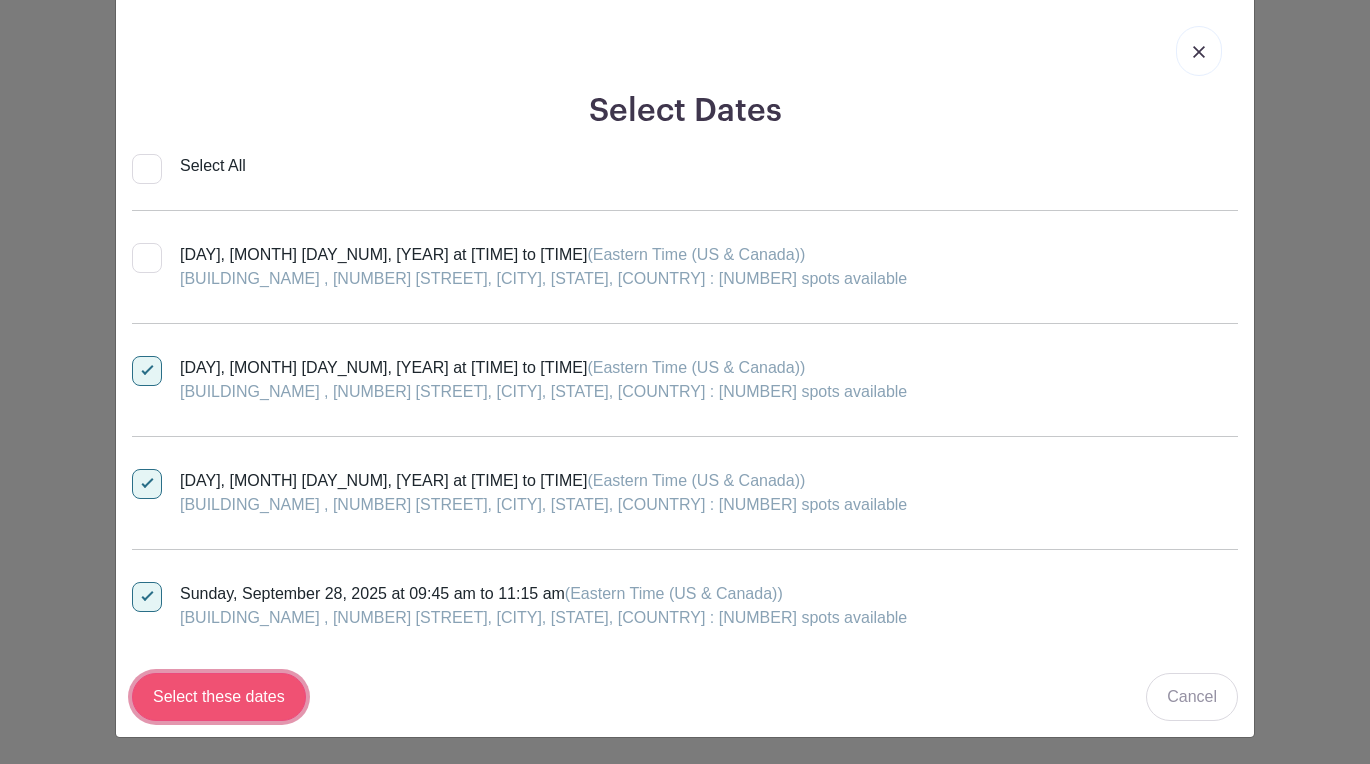 click on "Select these dates" at bounding box center [219, 697] 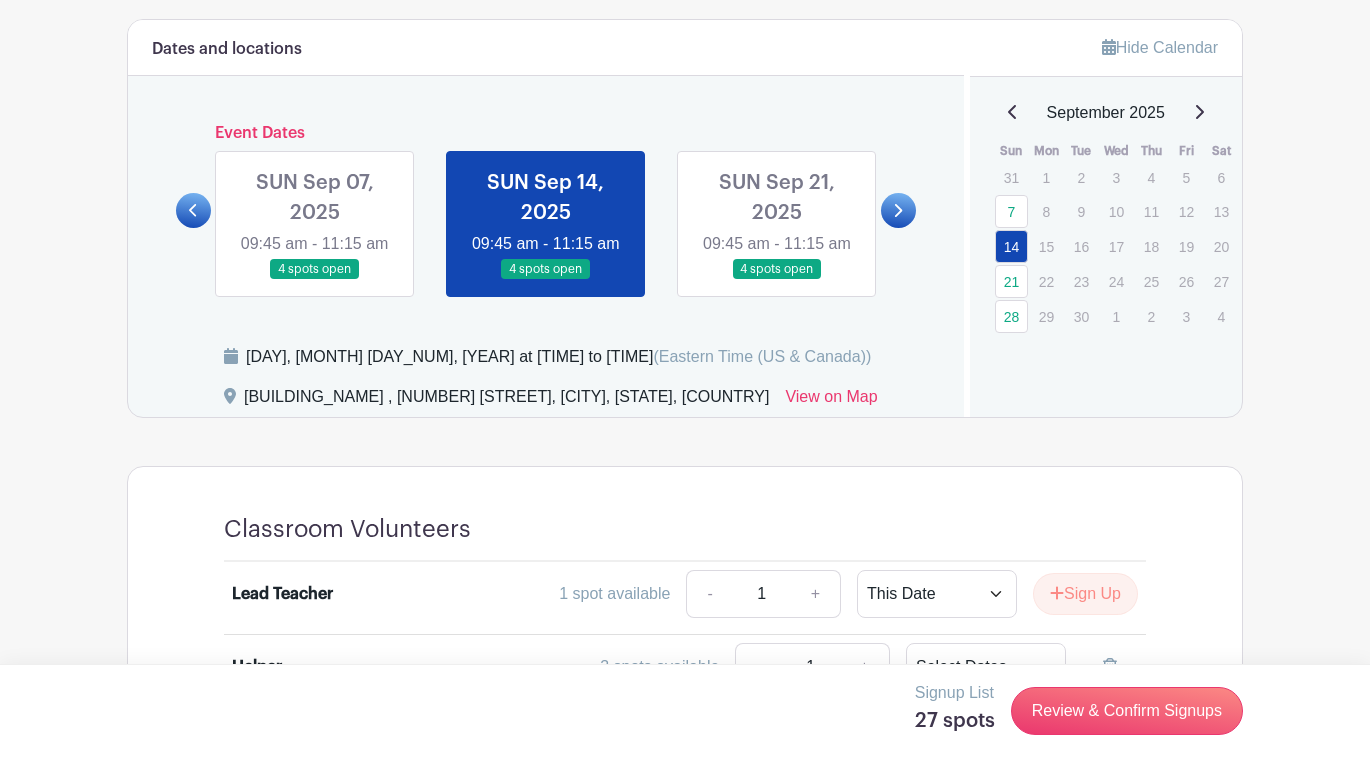 scroll, scrollTop: 850, scrollLeft: 0, axis: vertical 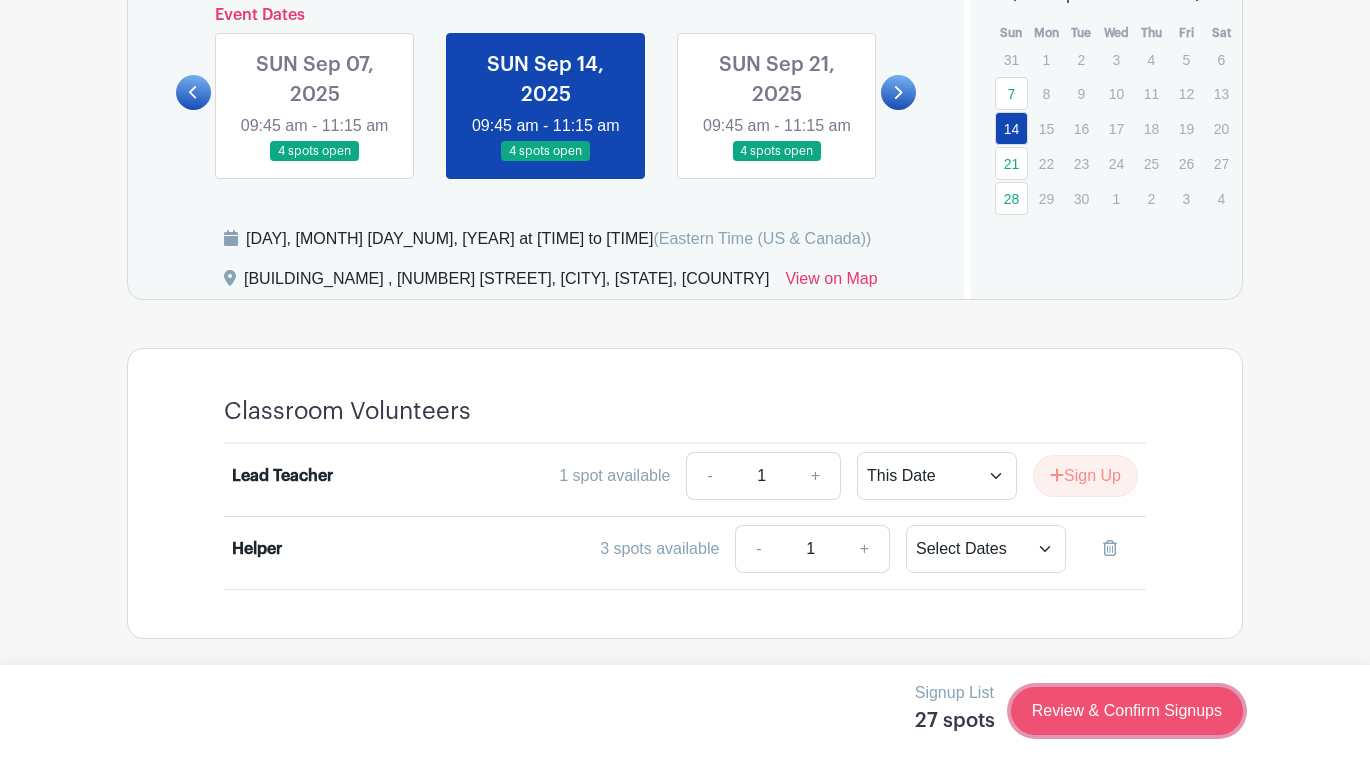 click on "Review & Confirm Signups" at bounding box center [1127, 711] 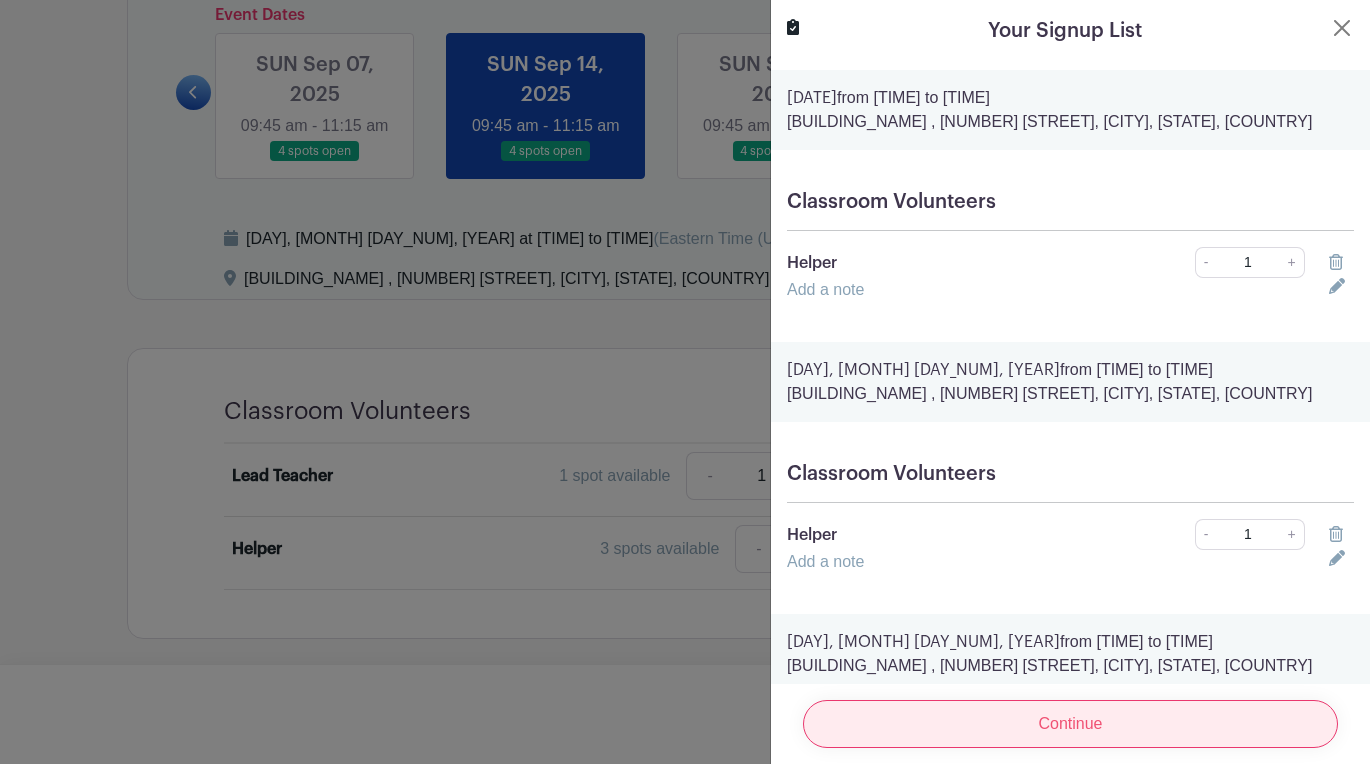 click on "Continue" at bounding box center [1070, 724] 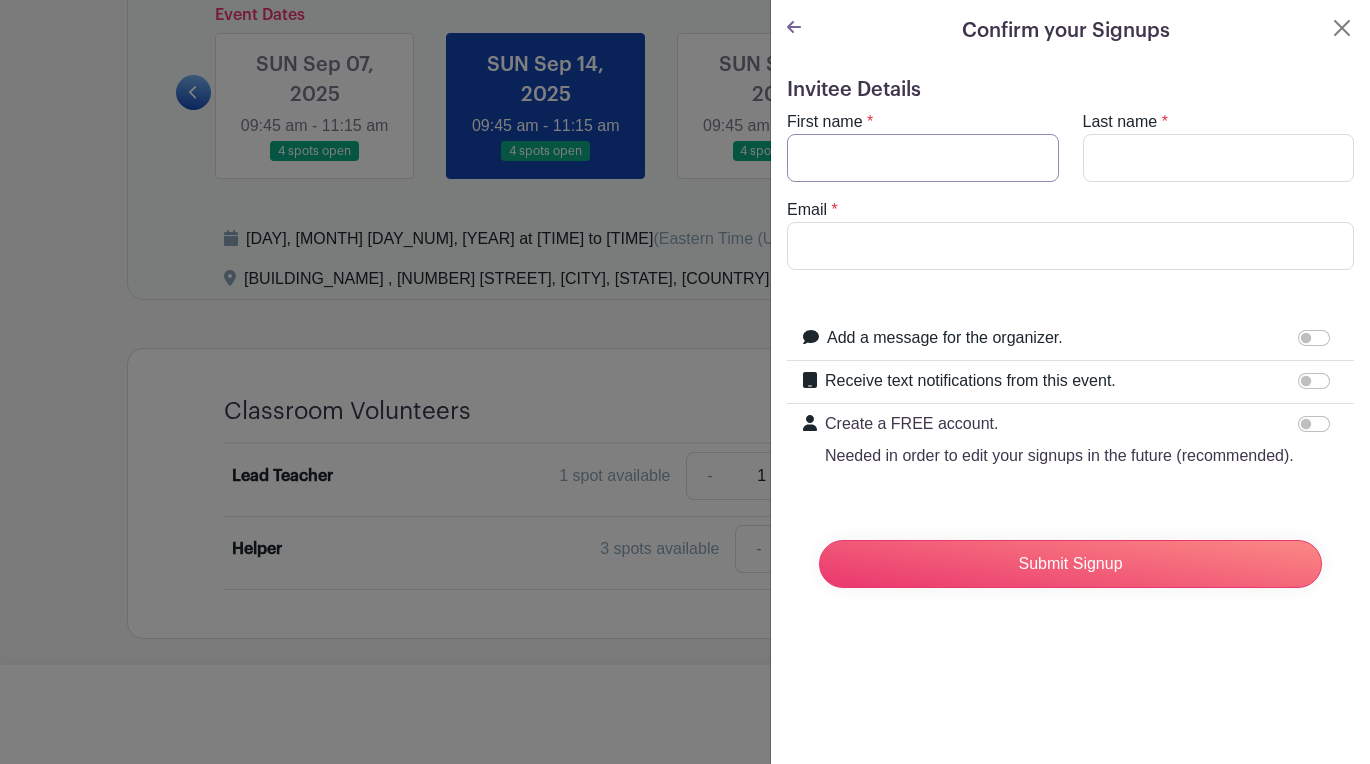 click on "First name" at bounding box center [923, 158] 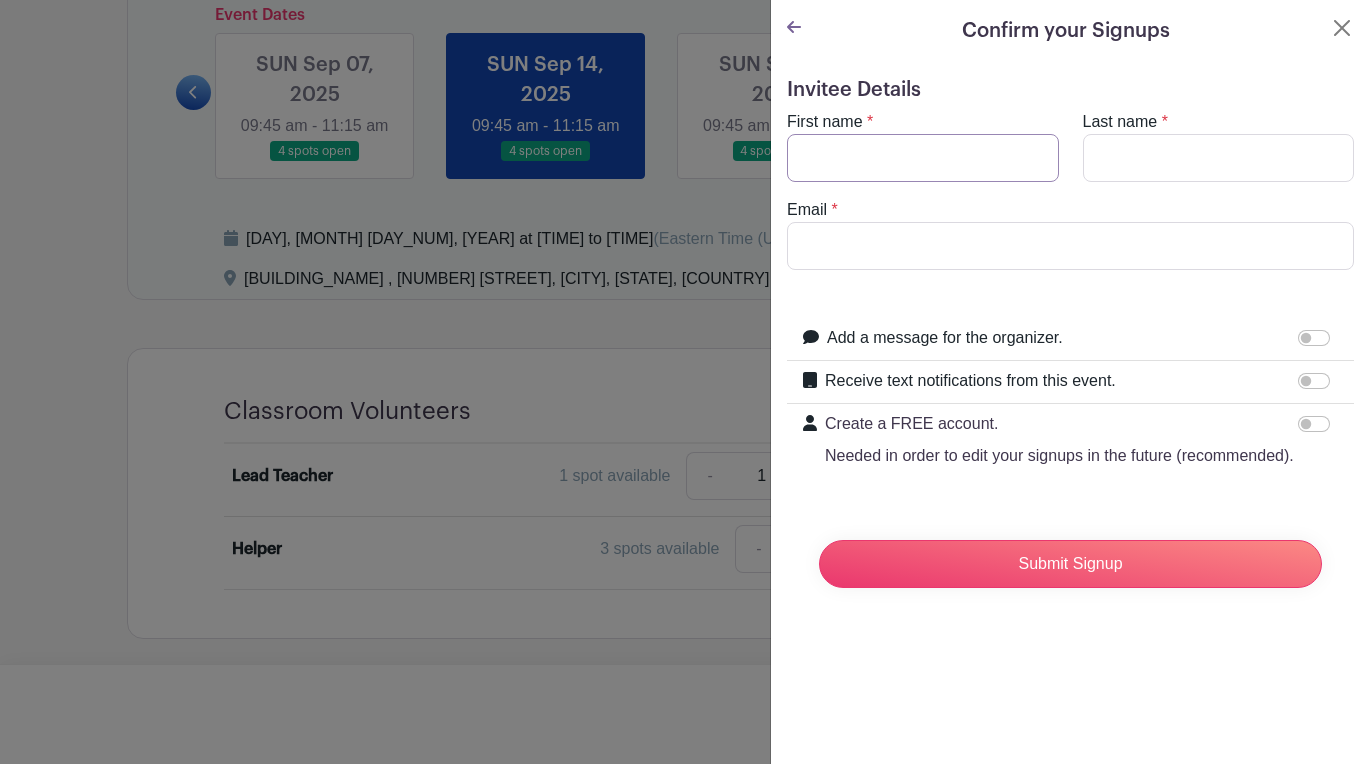 type on "[FIRST]" 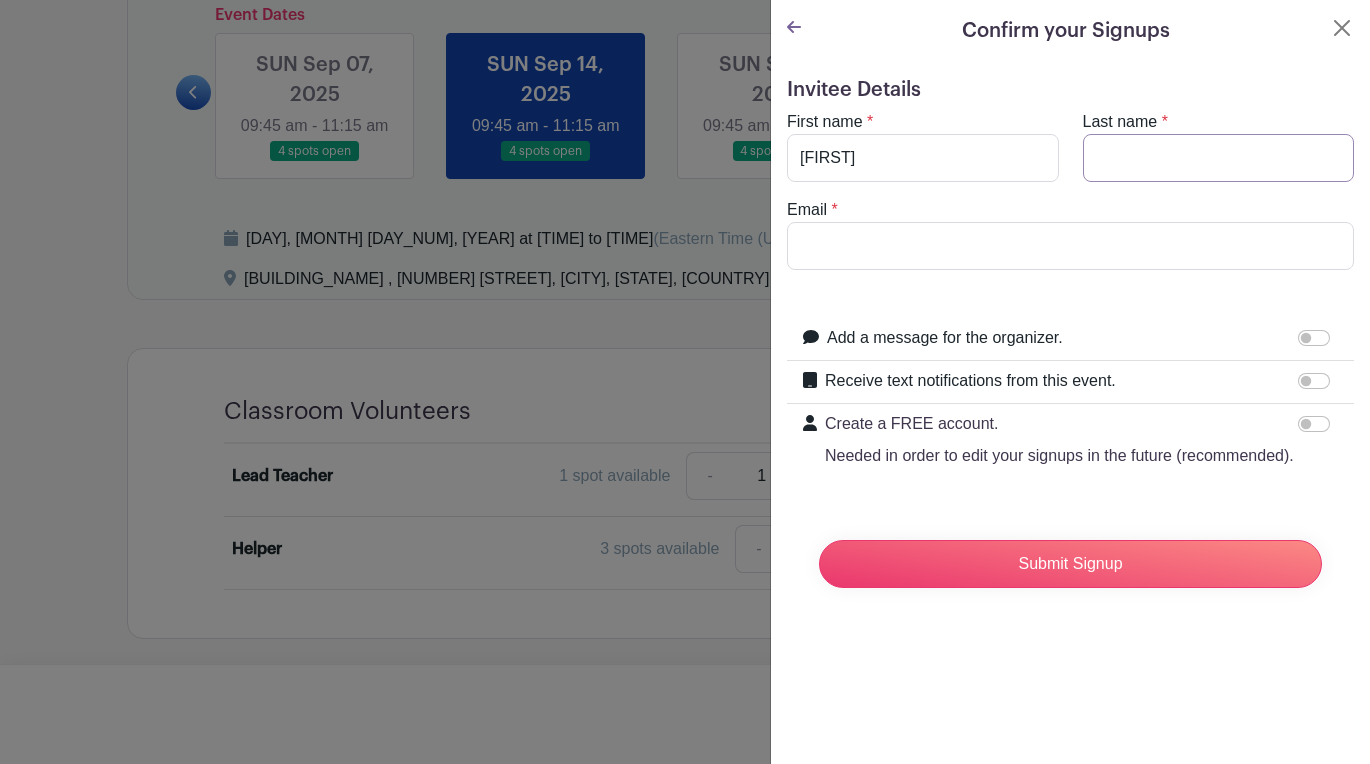 type on "[LAST]" 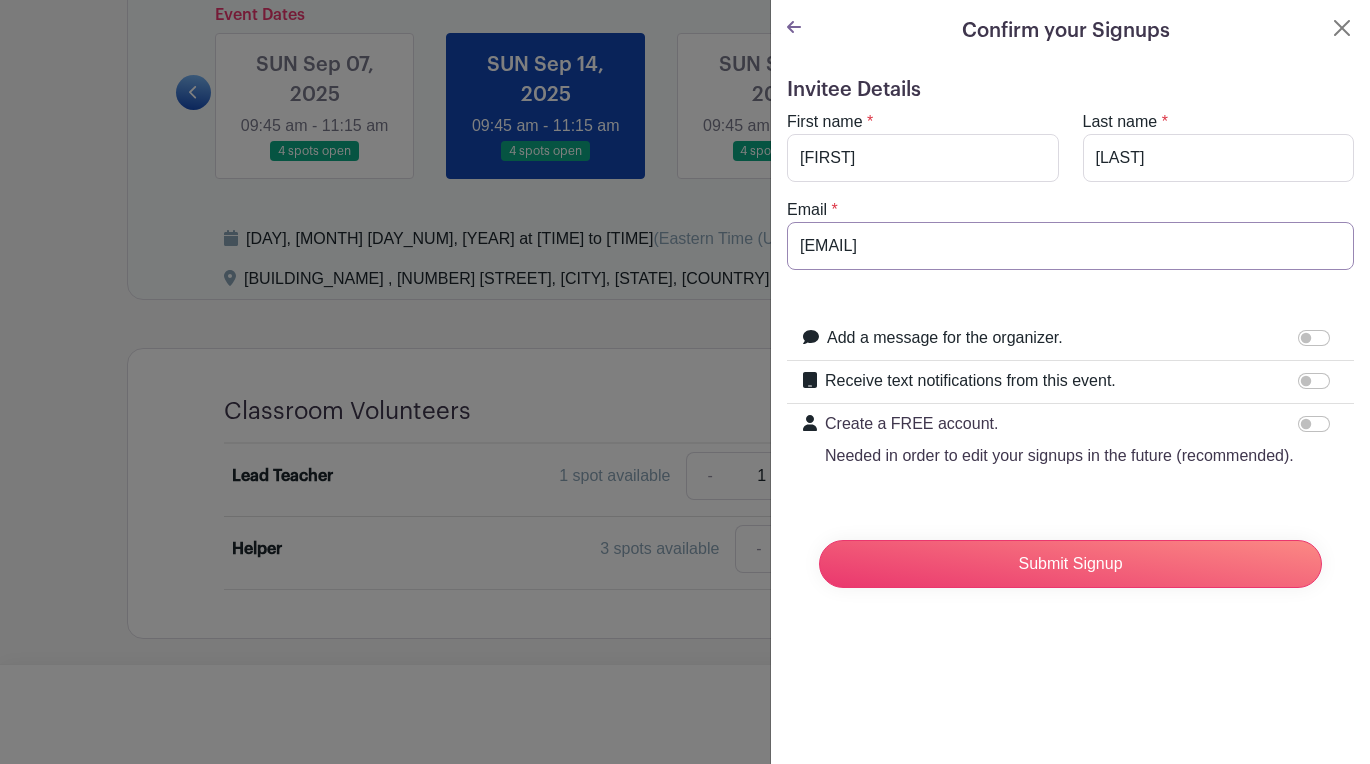 click on "[EMAIL]" at bounding box center (1070, 246) 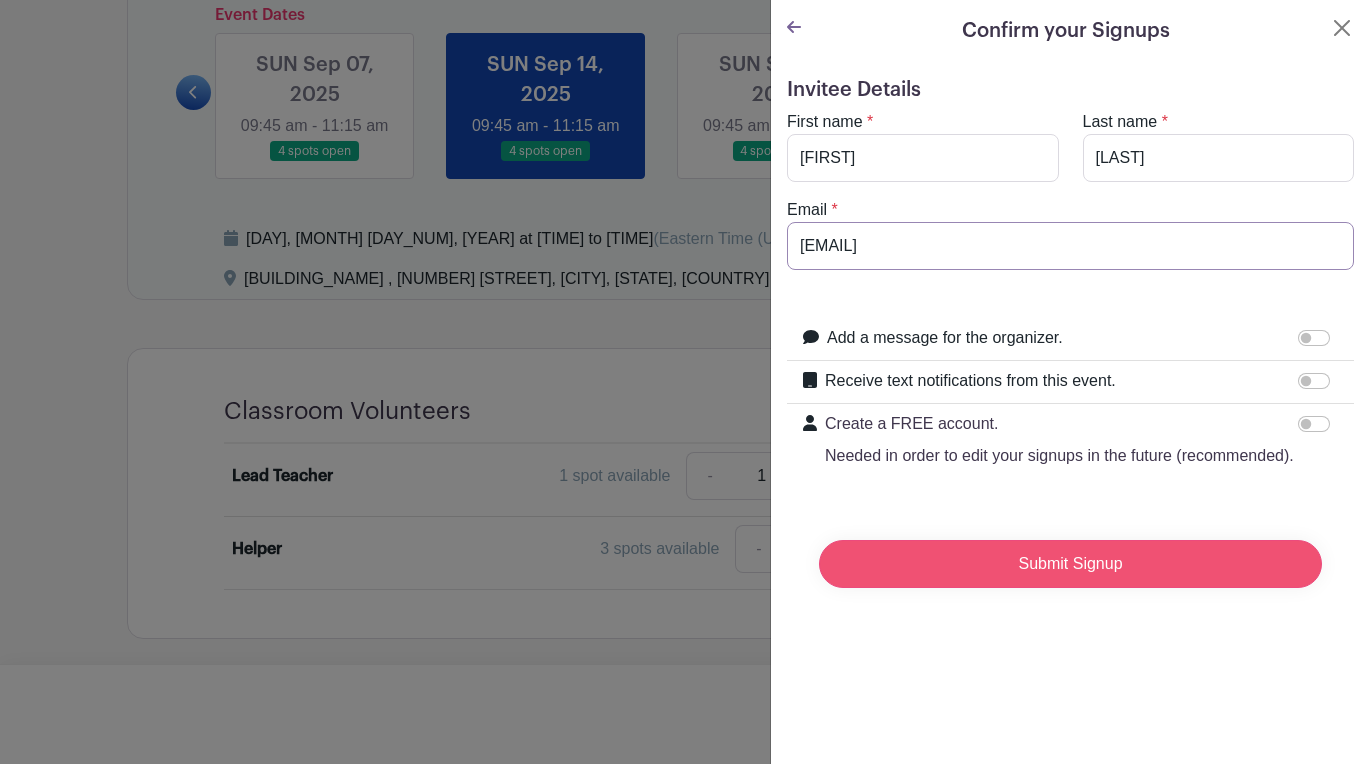 type on "[EMAIL]" 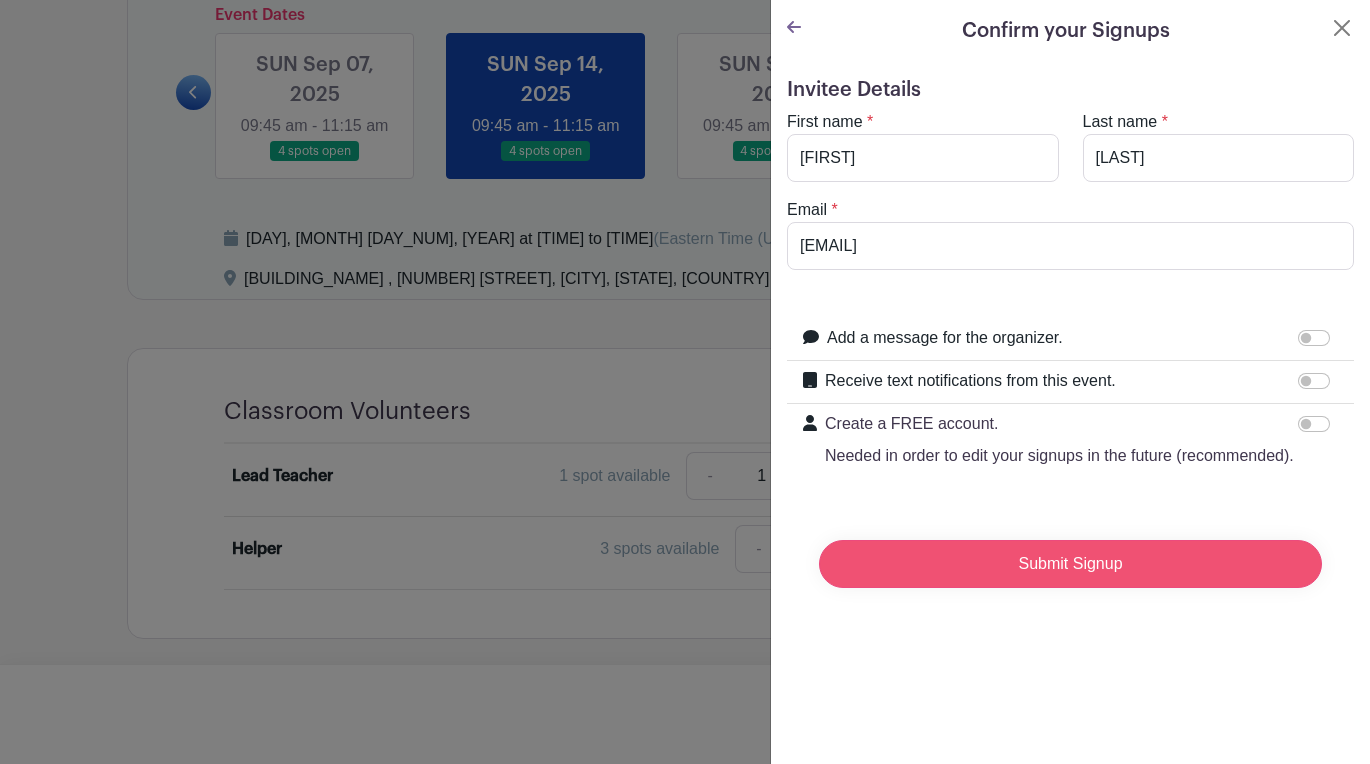 click on "Submit Signup" at bounding box center (1070, 564) 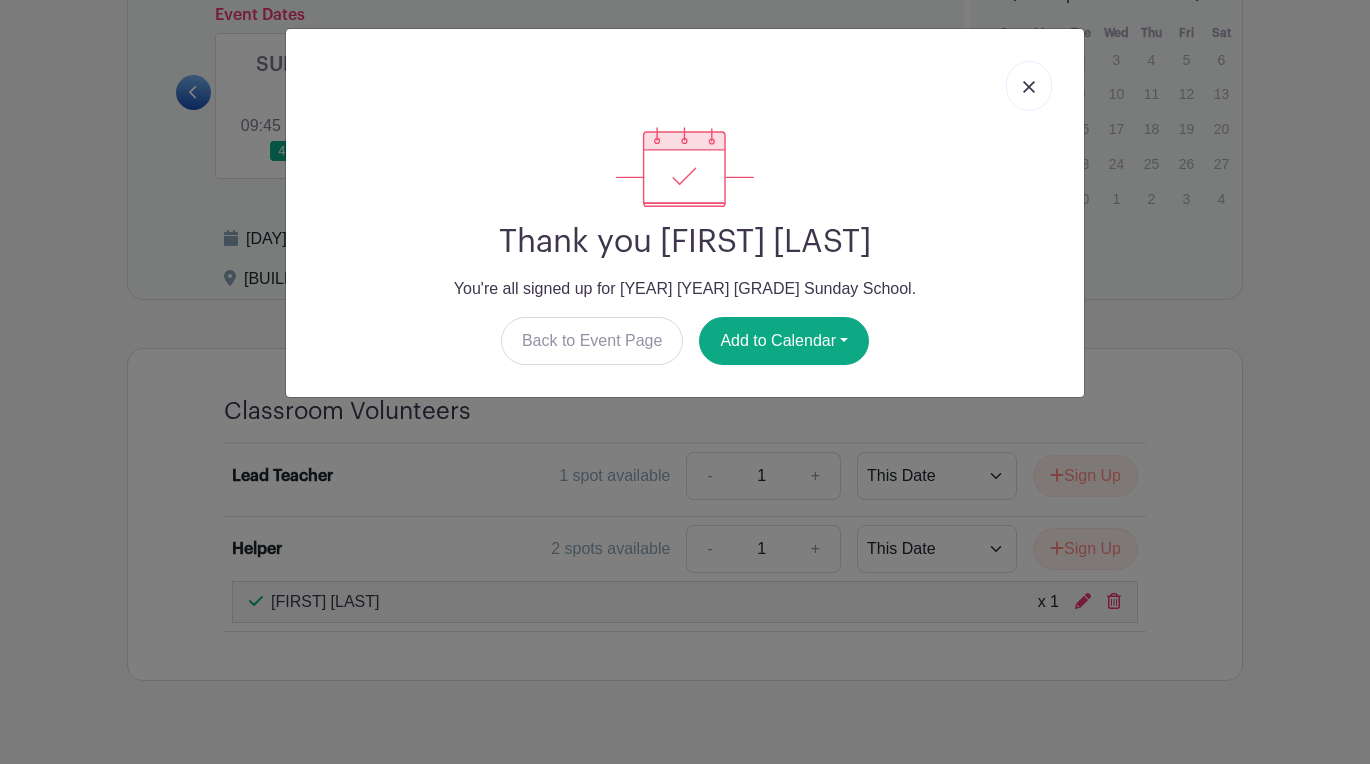 click at bounding box center (1029, 86) 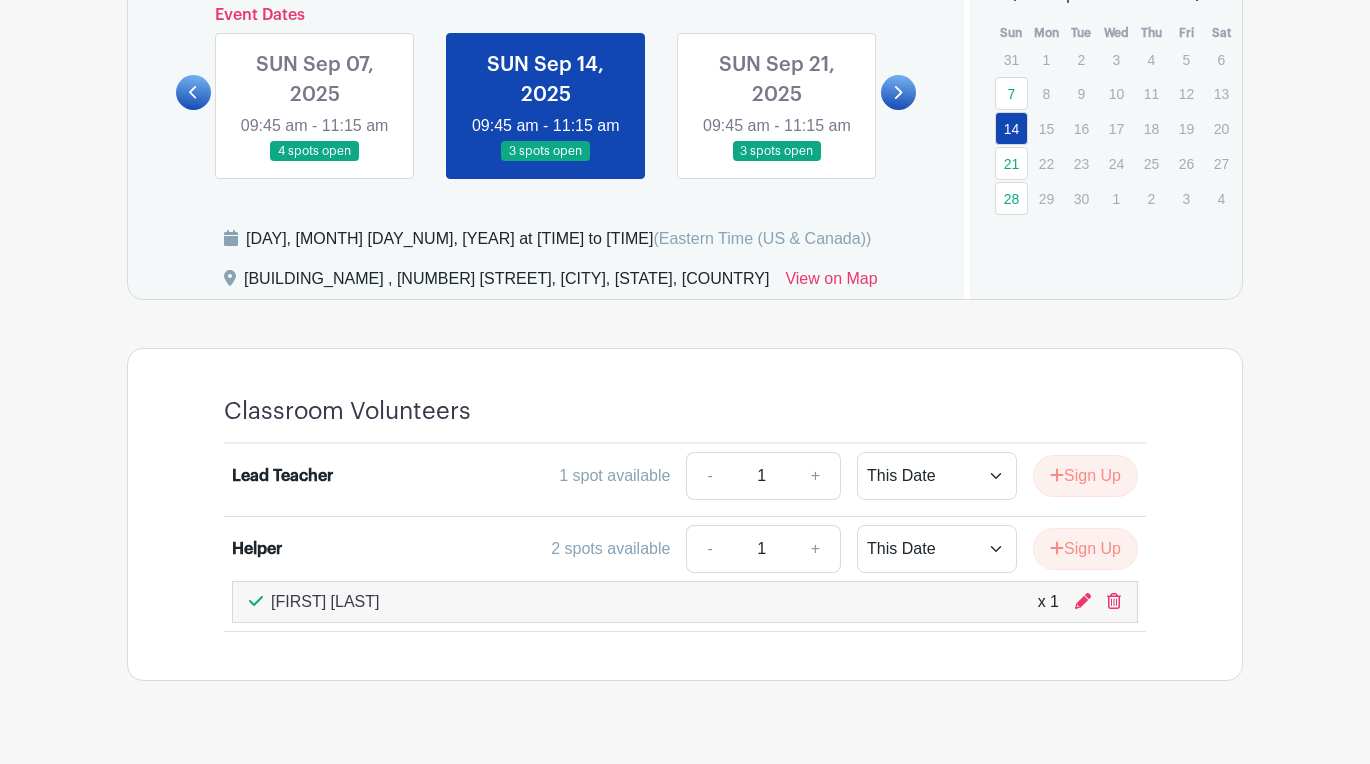 scroll, scrollTop: 0, scrollLeft: 0, axis: both 